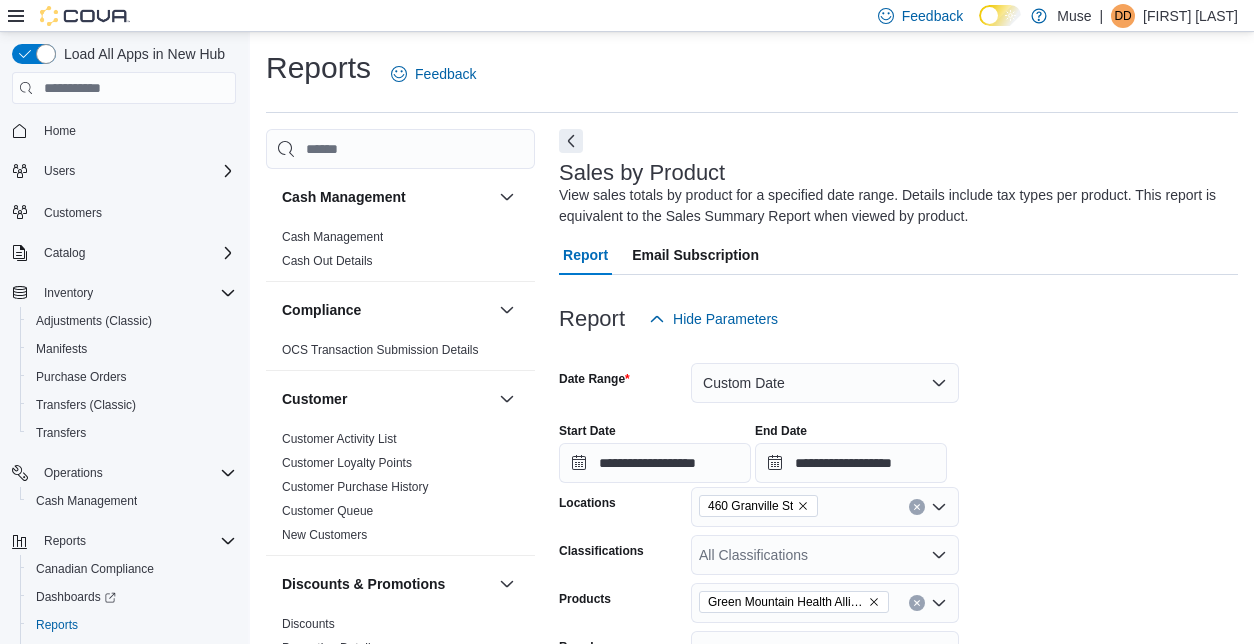 scroll, scrollTop: 665, scrollLeft: 0, axis: vertical 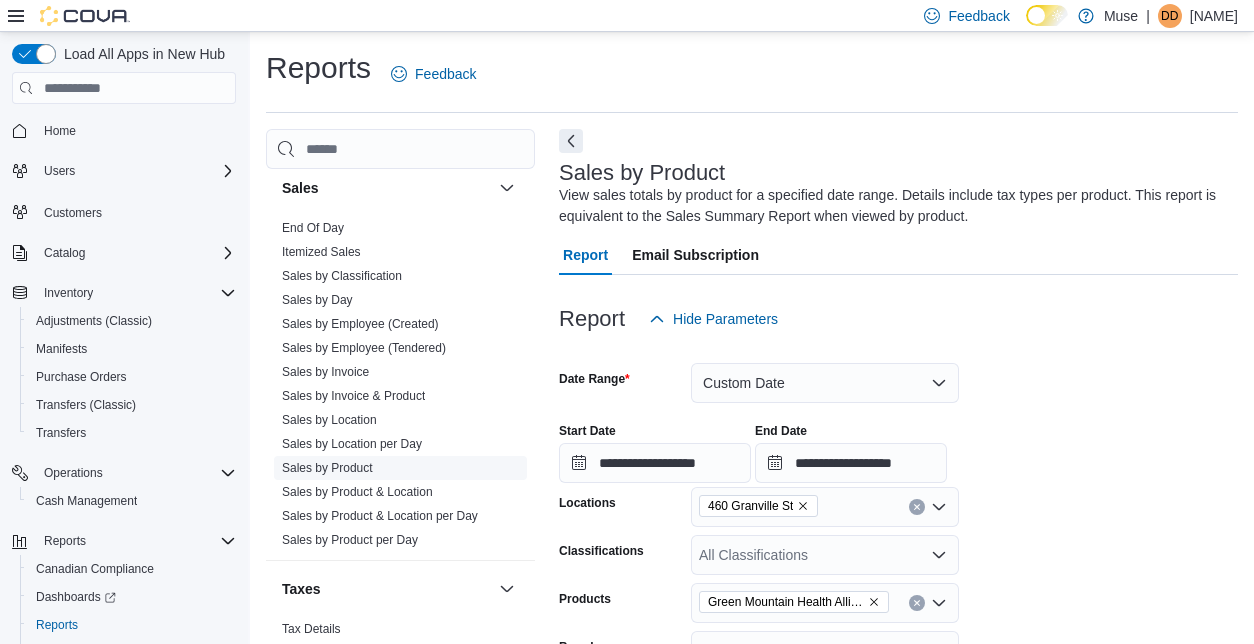click on "Sales by Product" at bounding box center (327, 468) 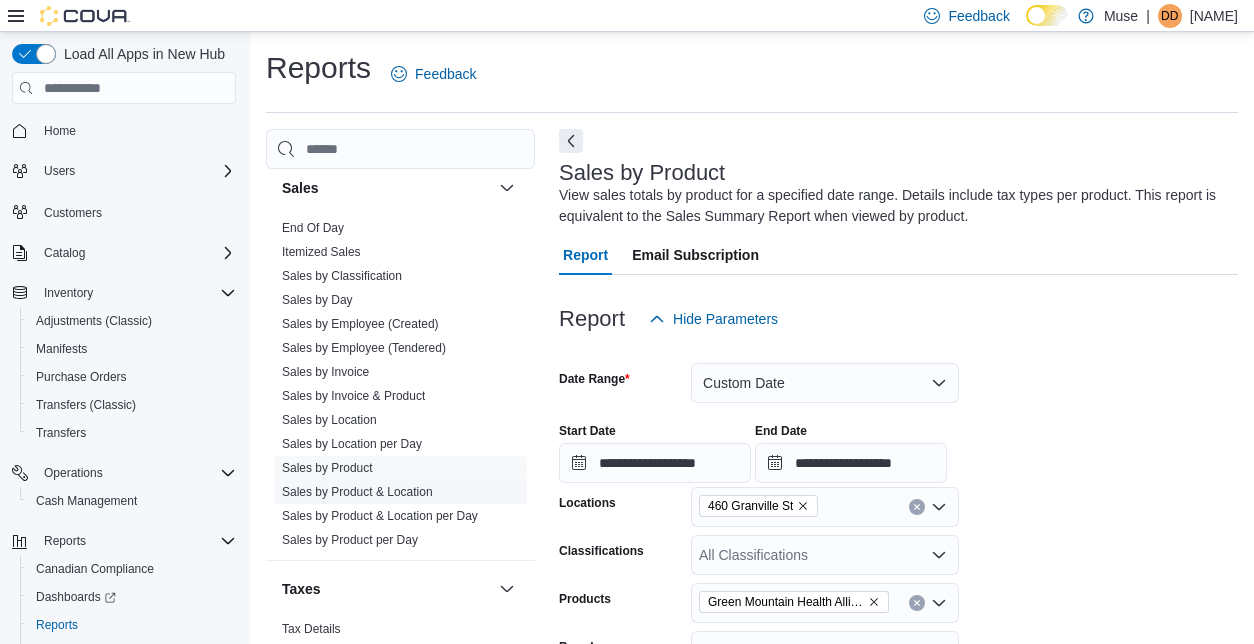 click on "Sales by Product & Location" at bounding box center (400, 492) 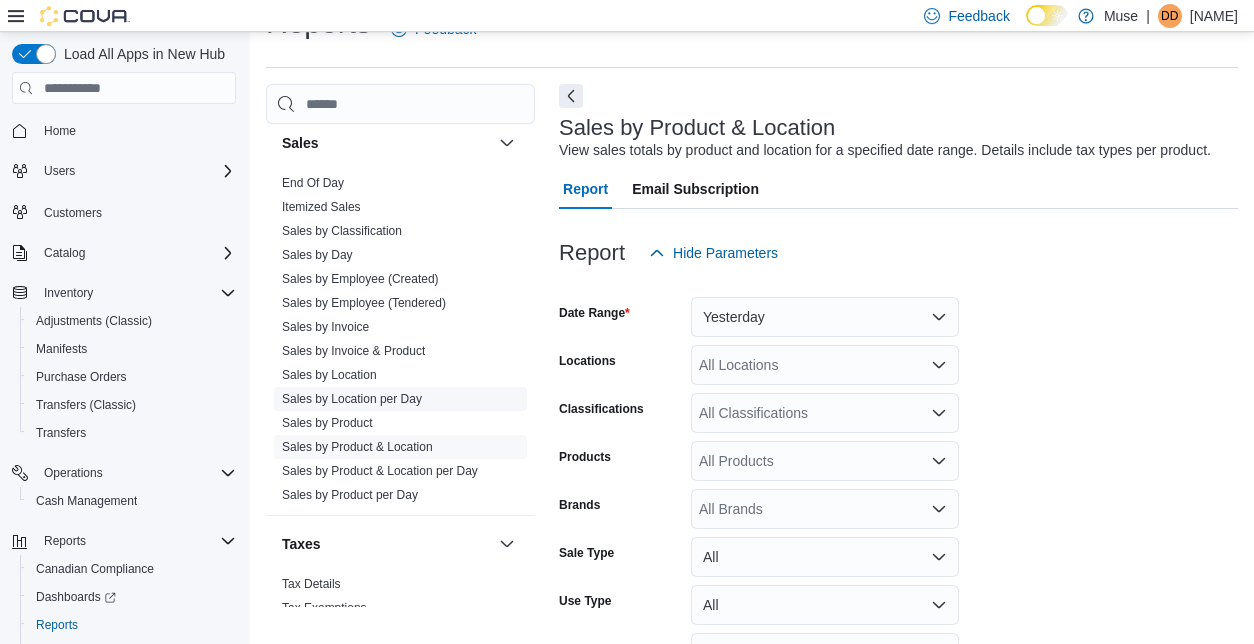 scroll, scrollTop: 46, scrollLeft: 0, axis: vertical 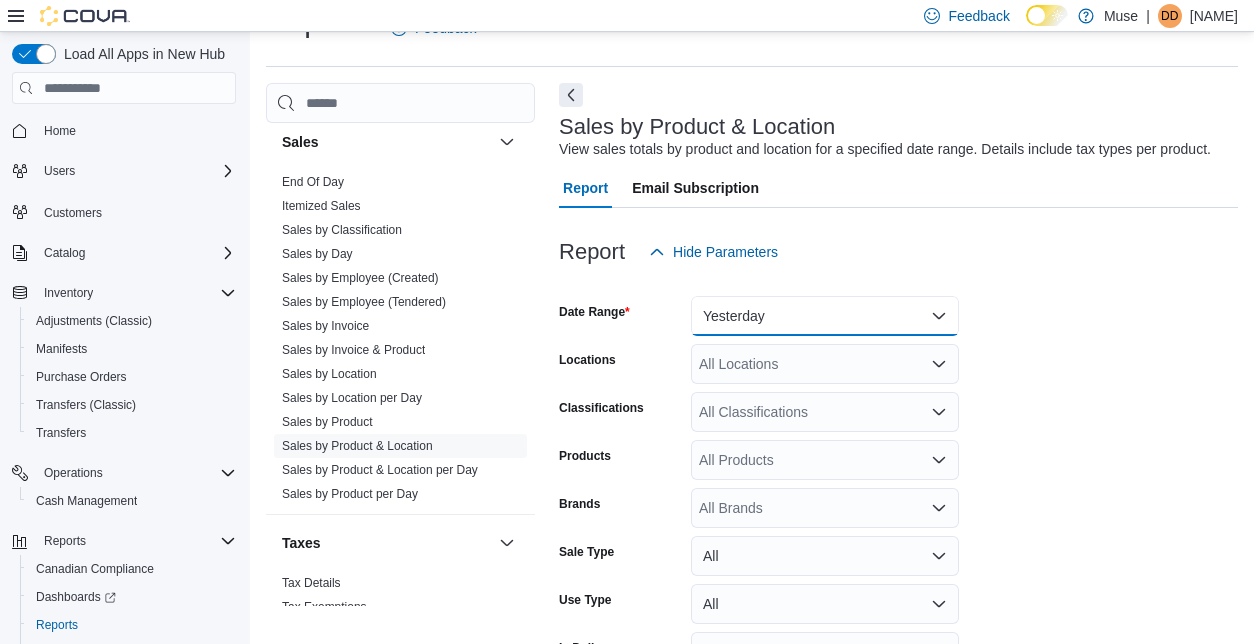 click on "Yesterday" at bounding box center (825, 316) 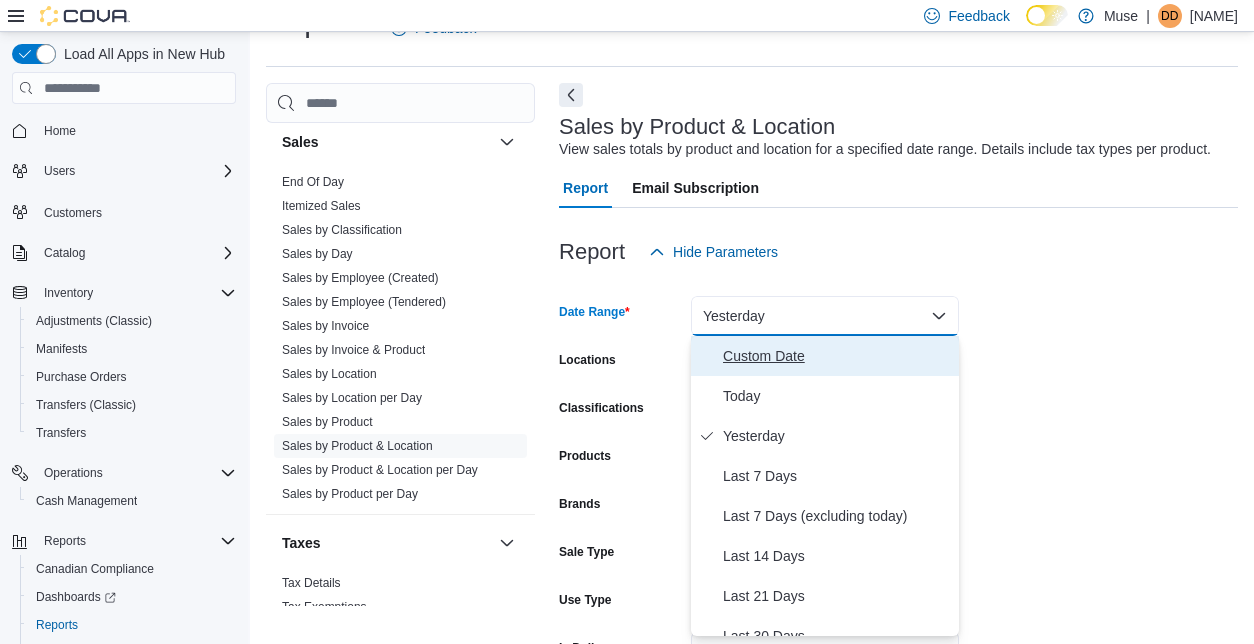 click on "Custom Date" at bounding box center [825, 356] 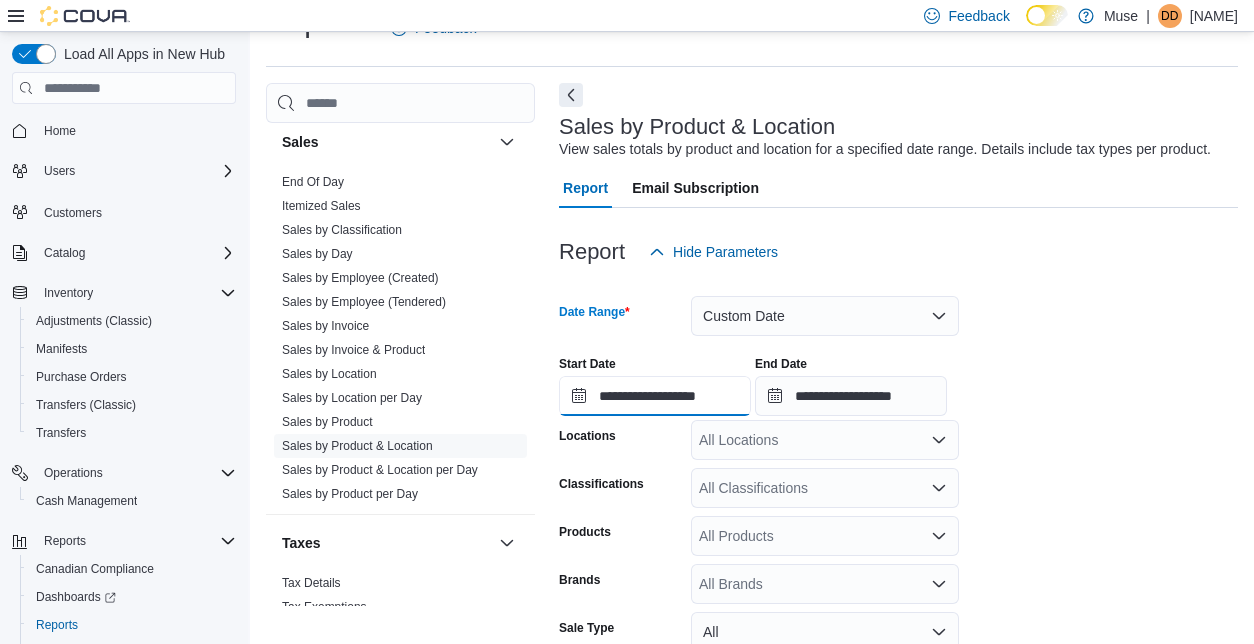 click on "**********" at bounding box center (655, 396) 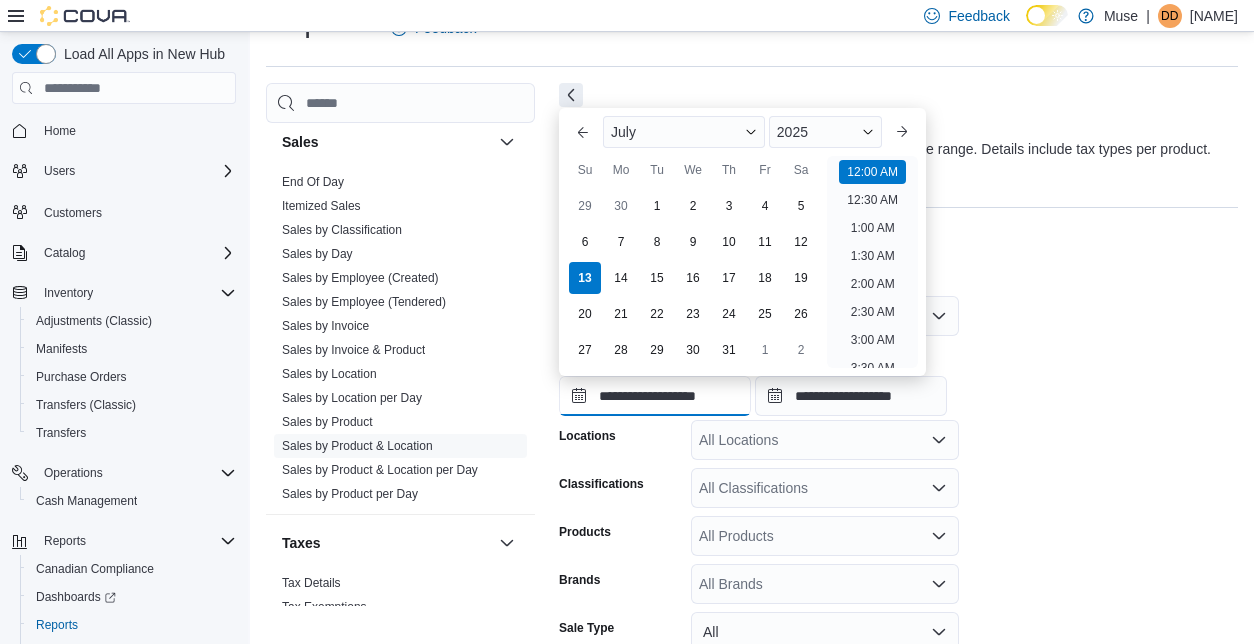 scroll, scrollTop: 62, scrollLeft: 0, axis: vertical 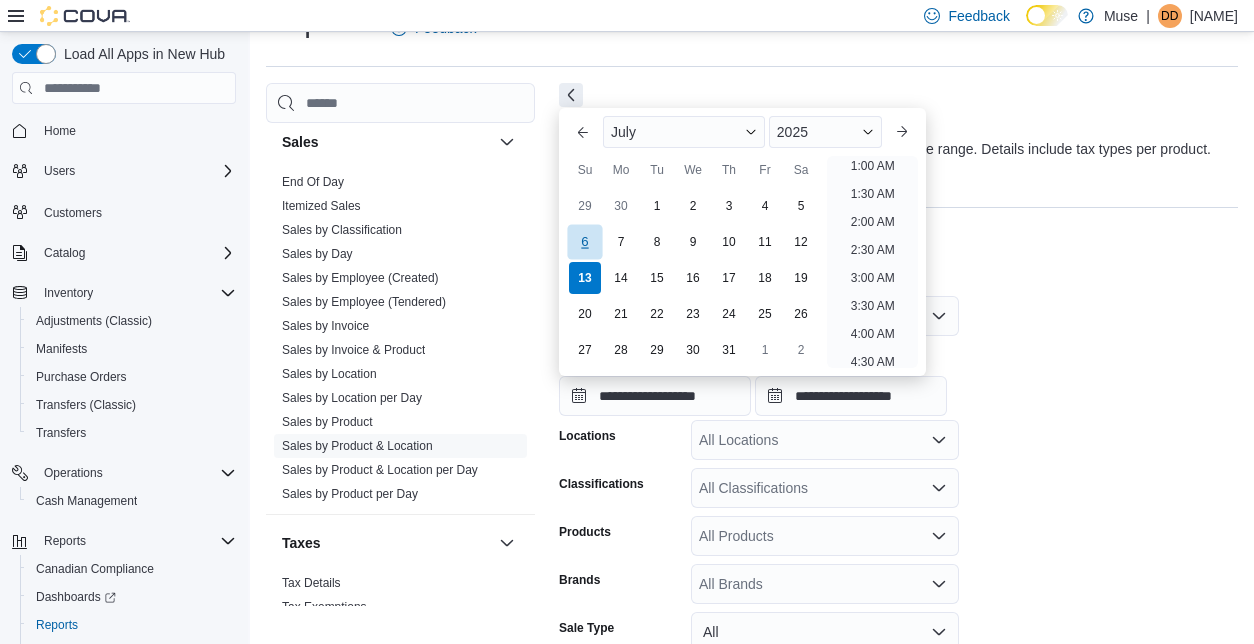 click on "6" at bounding box center [584, 242] 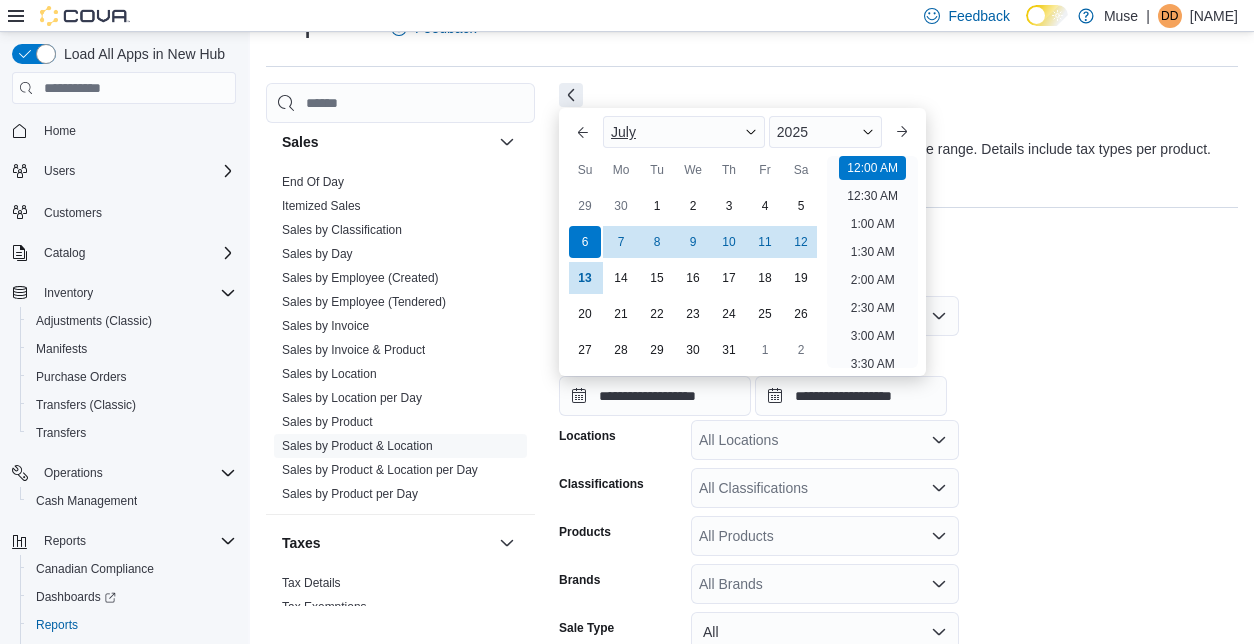click on "July" at bounding box center [684, 132] 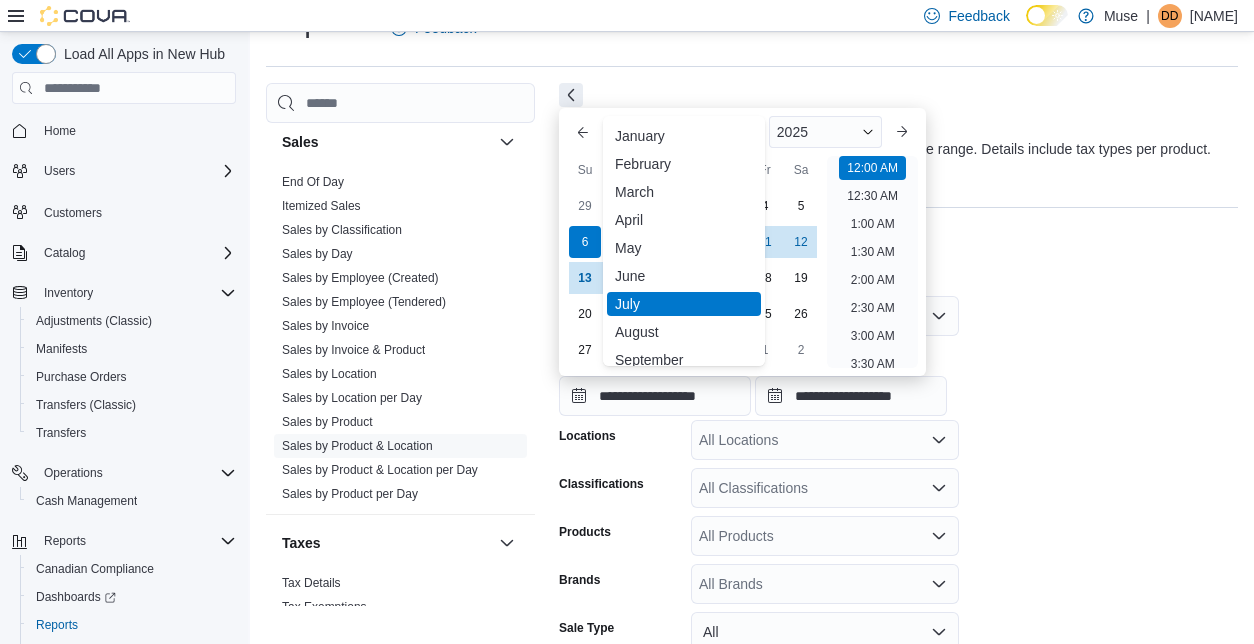 click at bounding box center [898, 220] 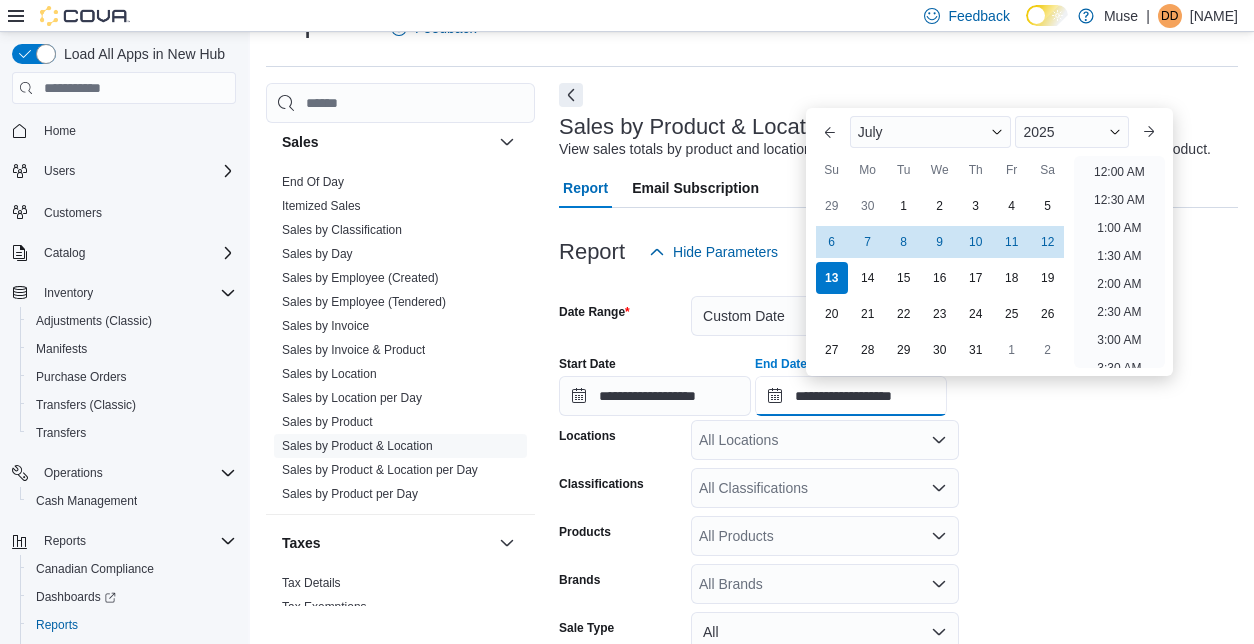click on "**********" at bounding box center [851, 396] 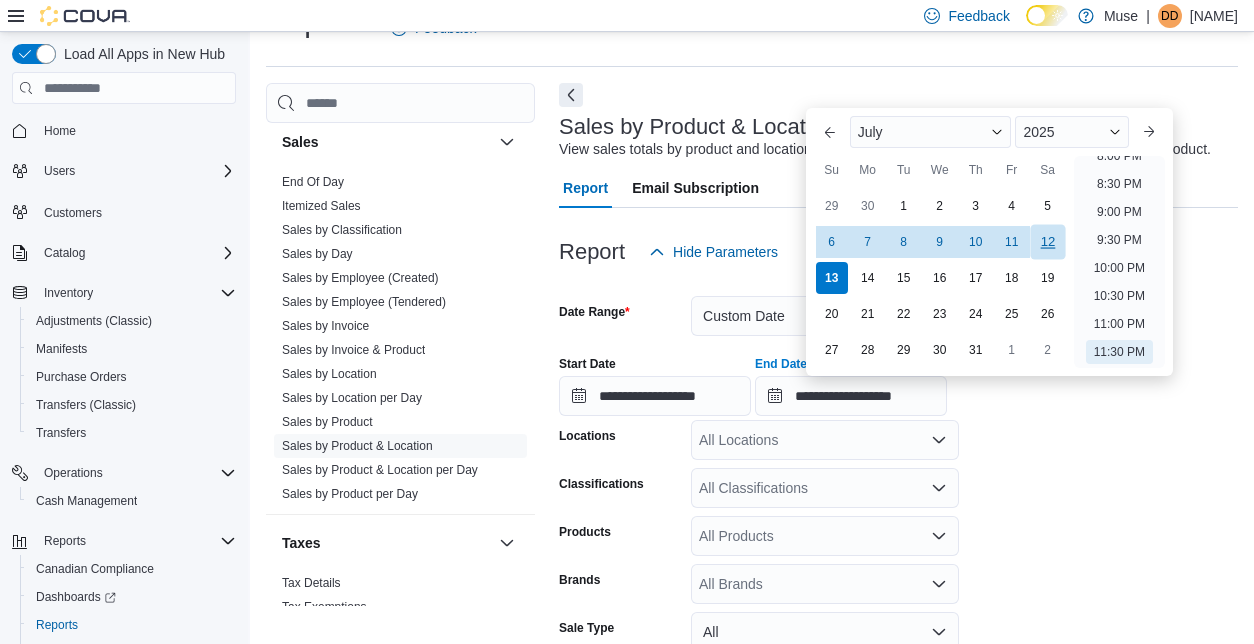 click on "12" at bounding box center [1047, 242] 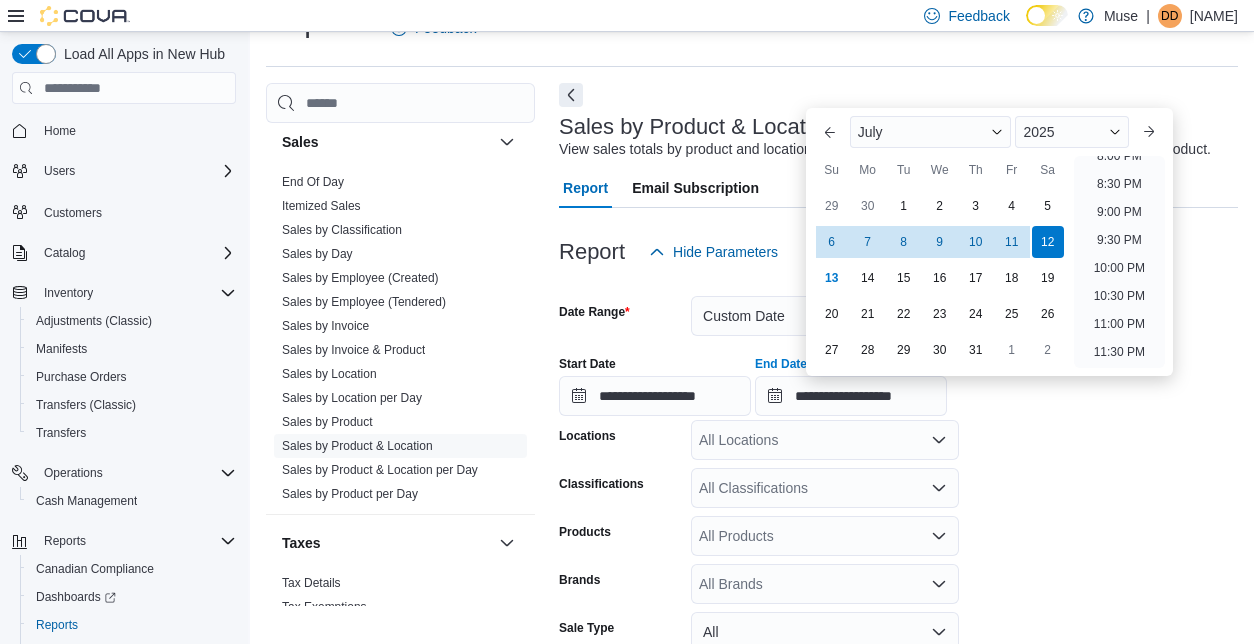 click on "**********" at bounding box center [898, 378] 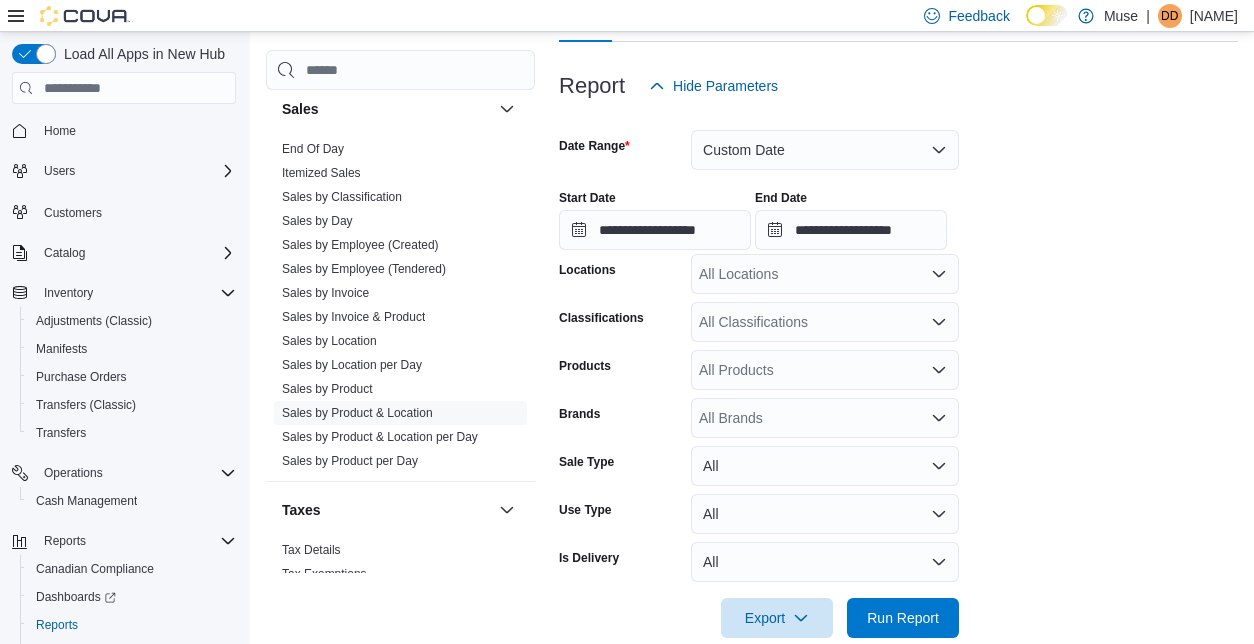 scroll, scrollTop: 246, scrollLeft: 0, axis: vertical 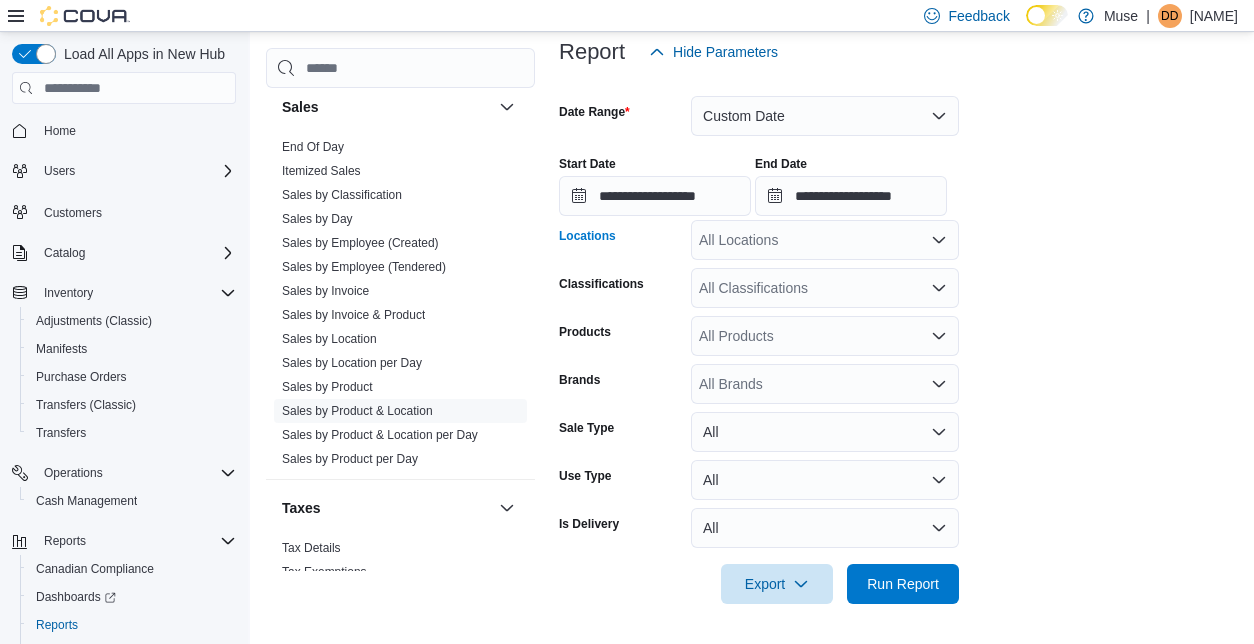 click on "All Locations" at bounding box center [825, 240] 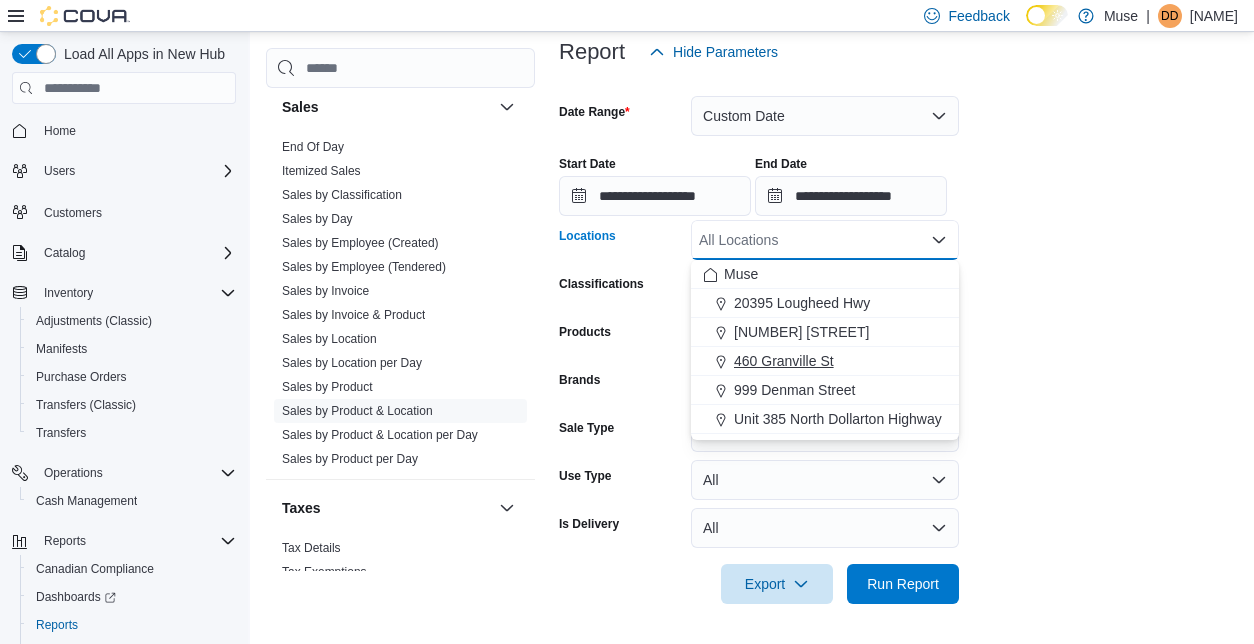 click on "460 Granville St" at bounding box center (784, 361) 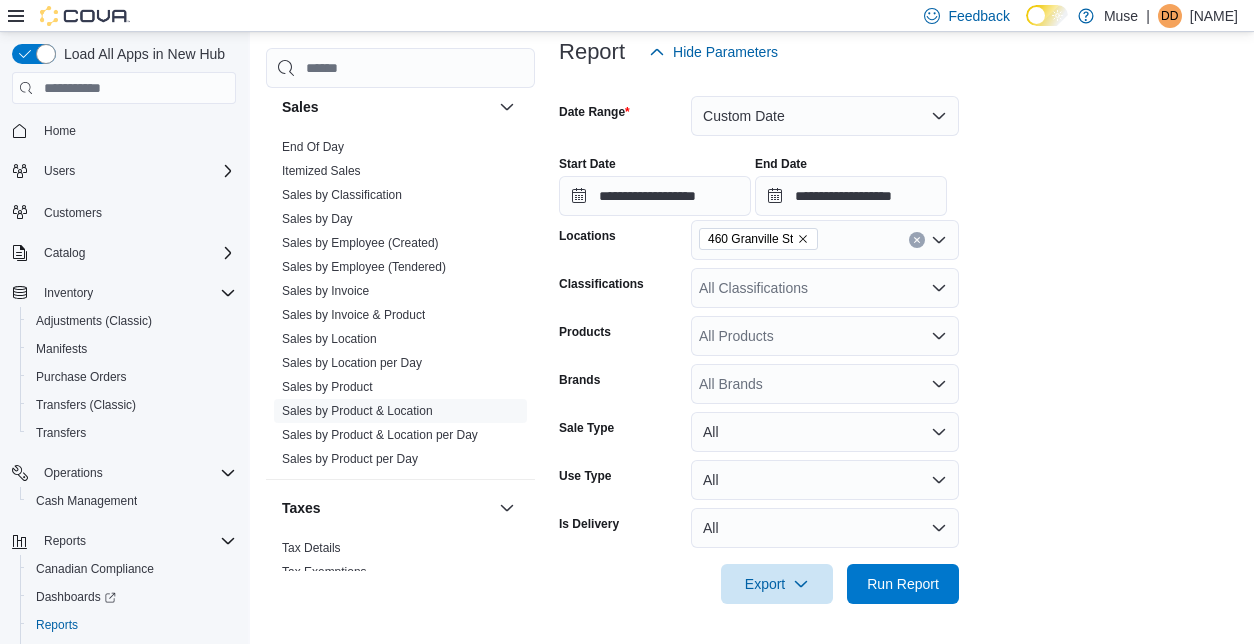 click on "**********" at bounding box center (898, 338) 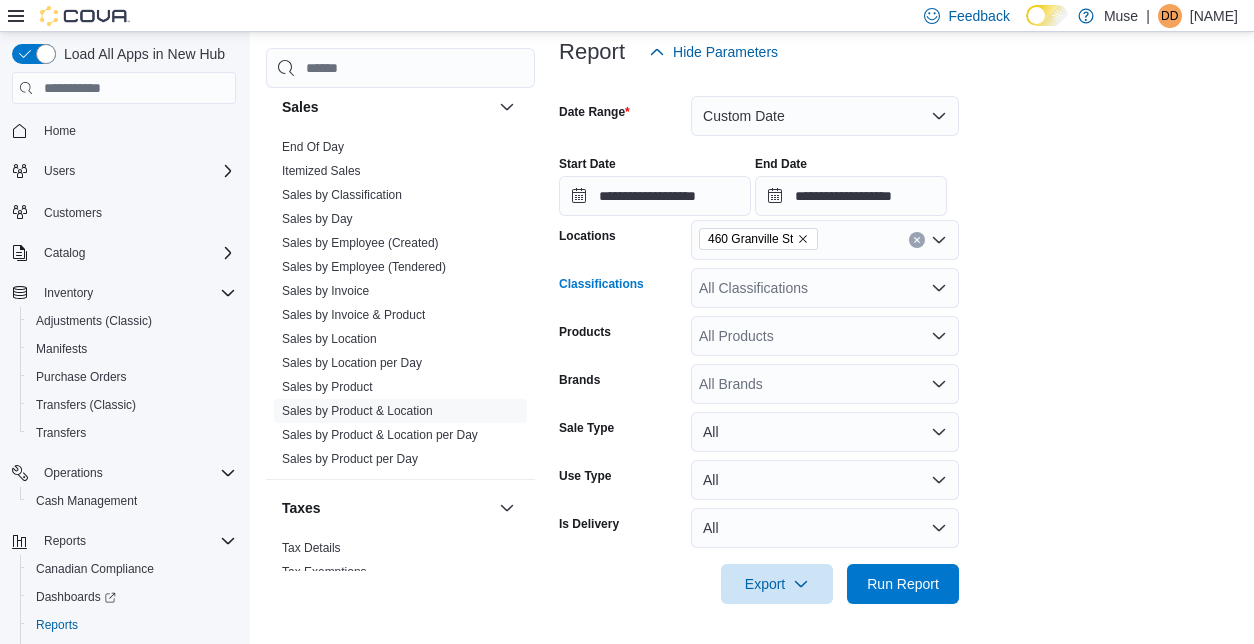 click on "All Classifications" at bounding box center [825, 288] 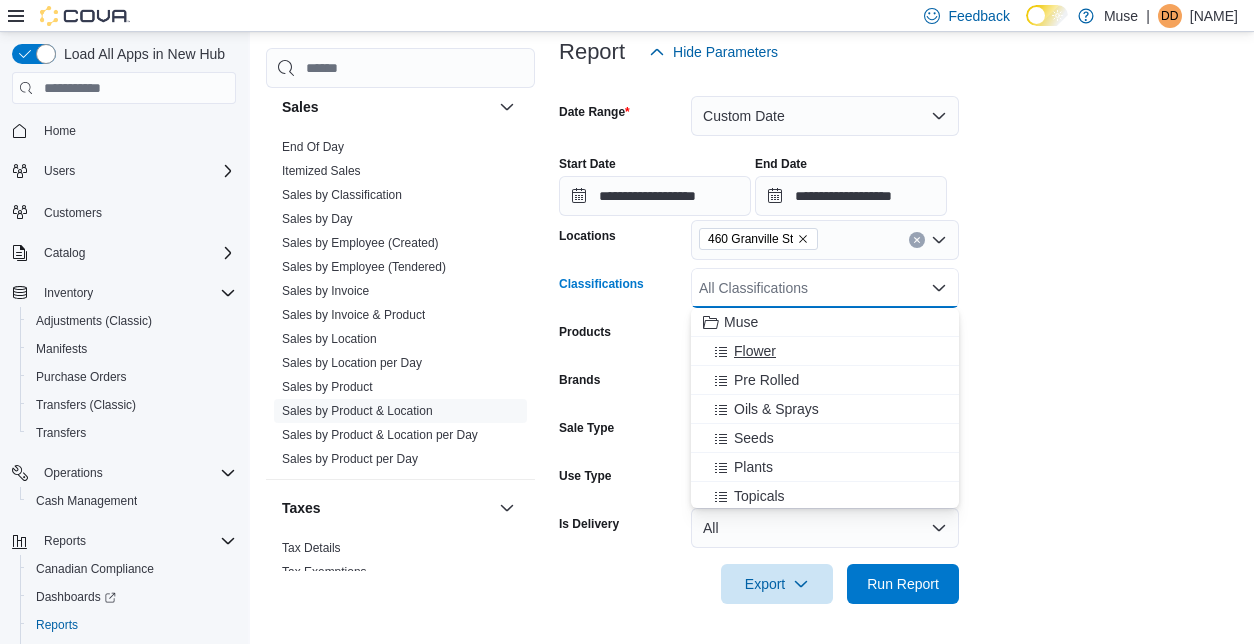 click on "Flower" at bounding box center (755, 351) 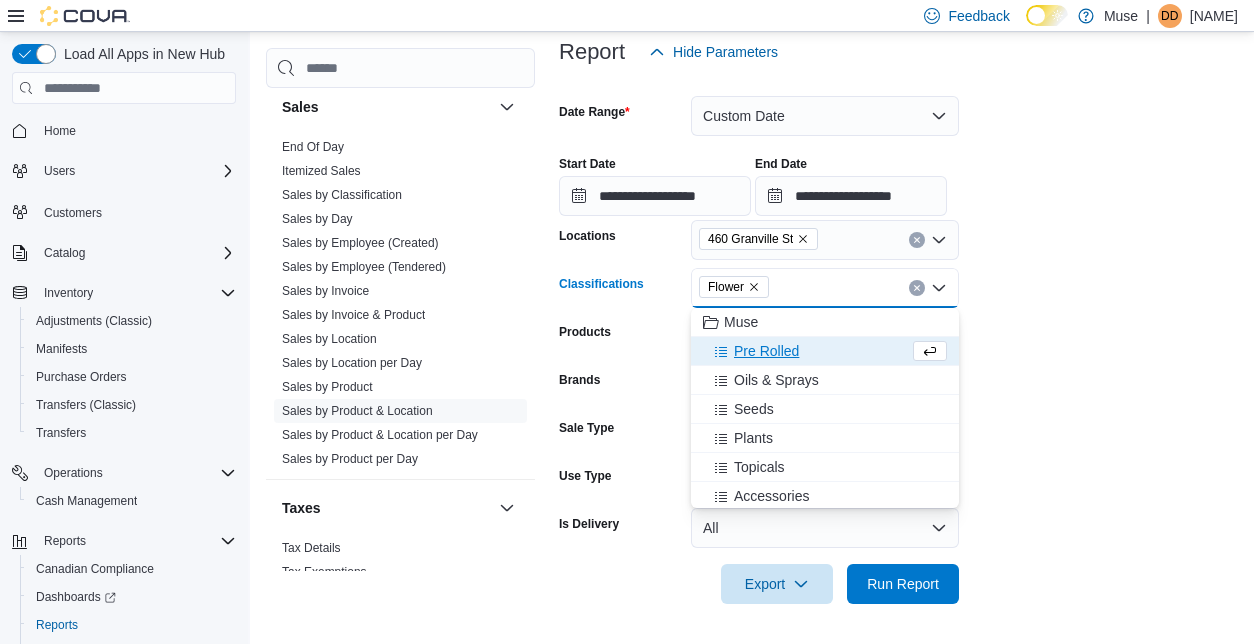 click on "Pre Rolled" at bounding box center [766, 351] 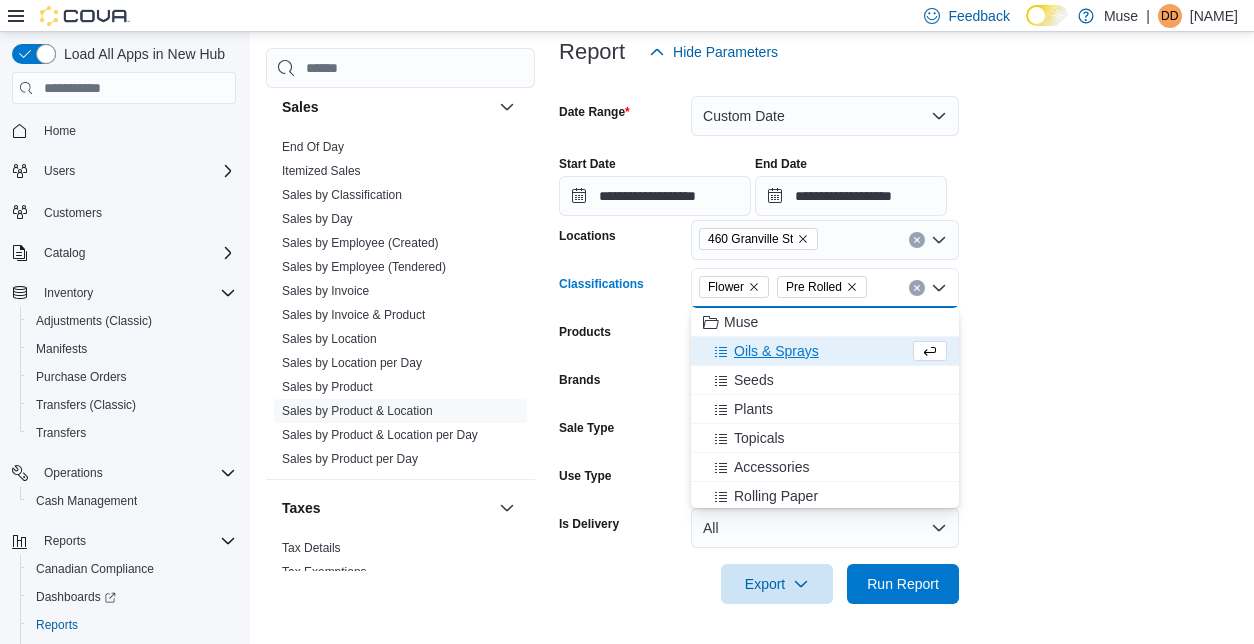 click on "Oils & Sprays" at bounding box center (776, 351) 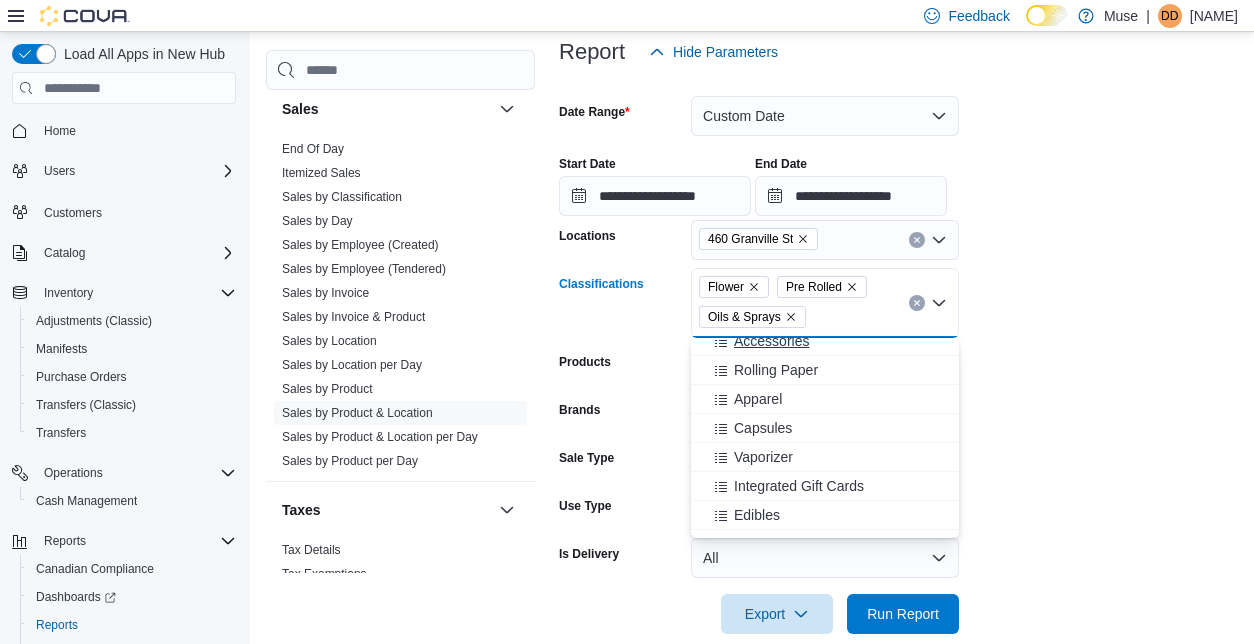 scroll, scrollTop: 131, scrollLeft: 0, axis: vertical 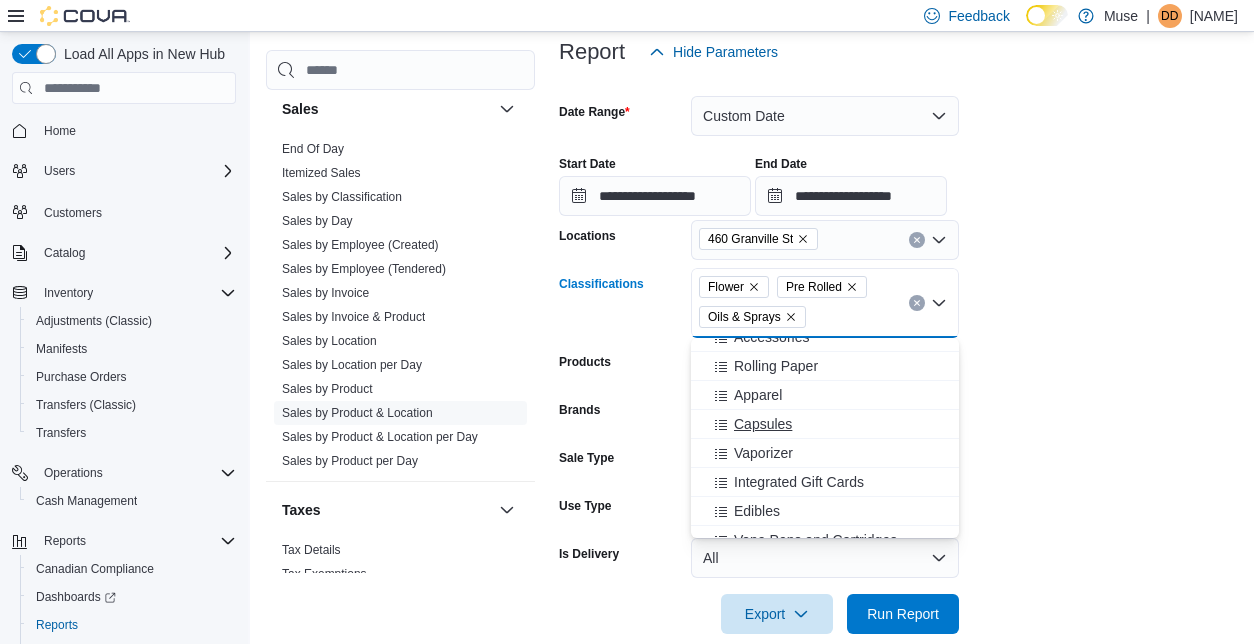 click on "Capsules" at bounding box center [825, 424] 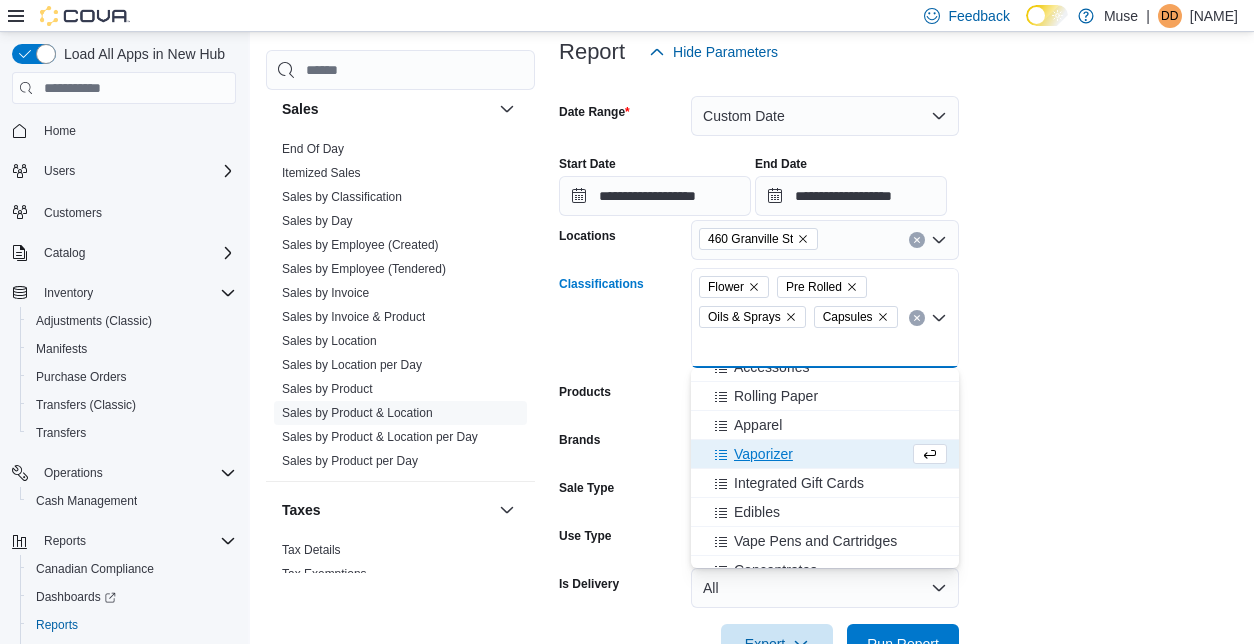 scroll, scrollTop: 171, scrollLeft: 0, axis: vertical 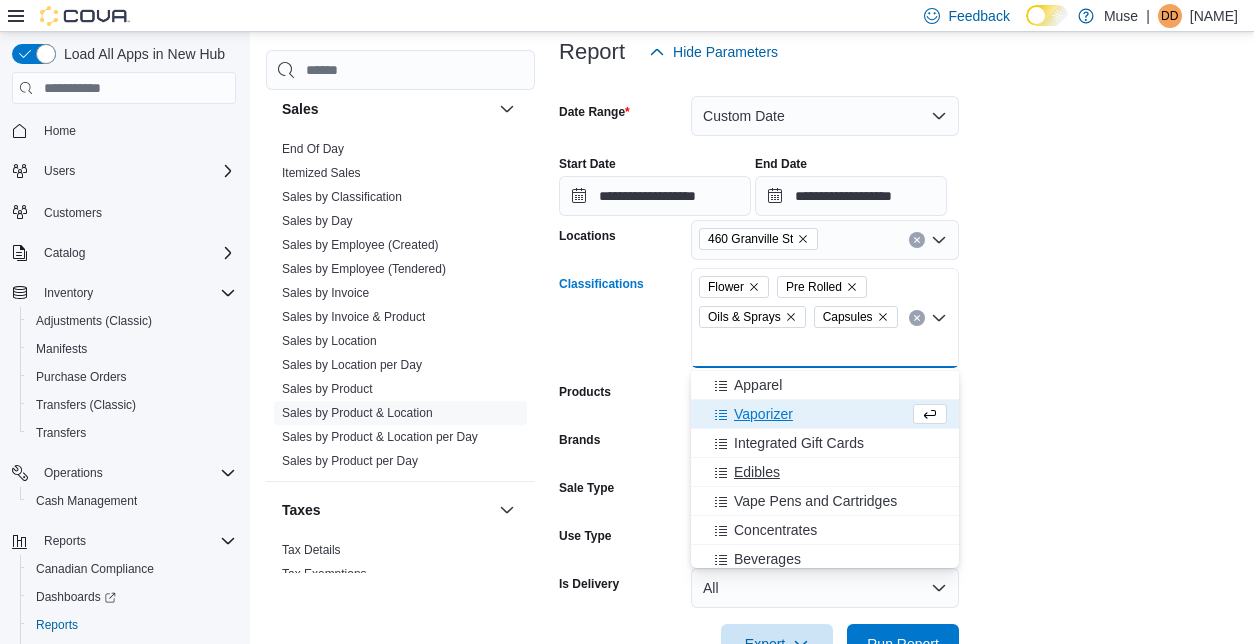 click on "Edibles" at bounding box center [825, 472] 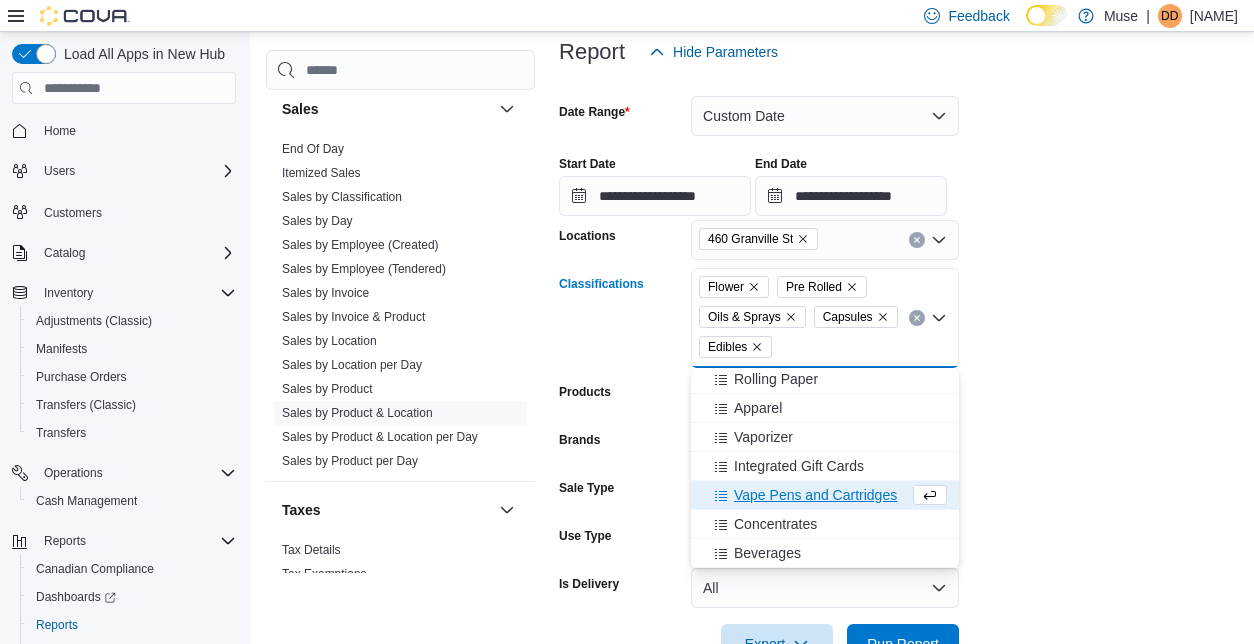 scroll, scrollTop: 148, scrollLeft: 0, axis: vertical 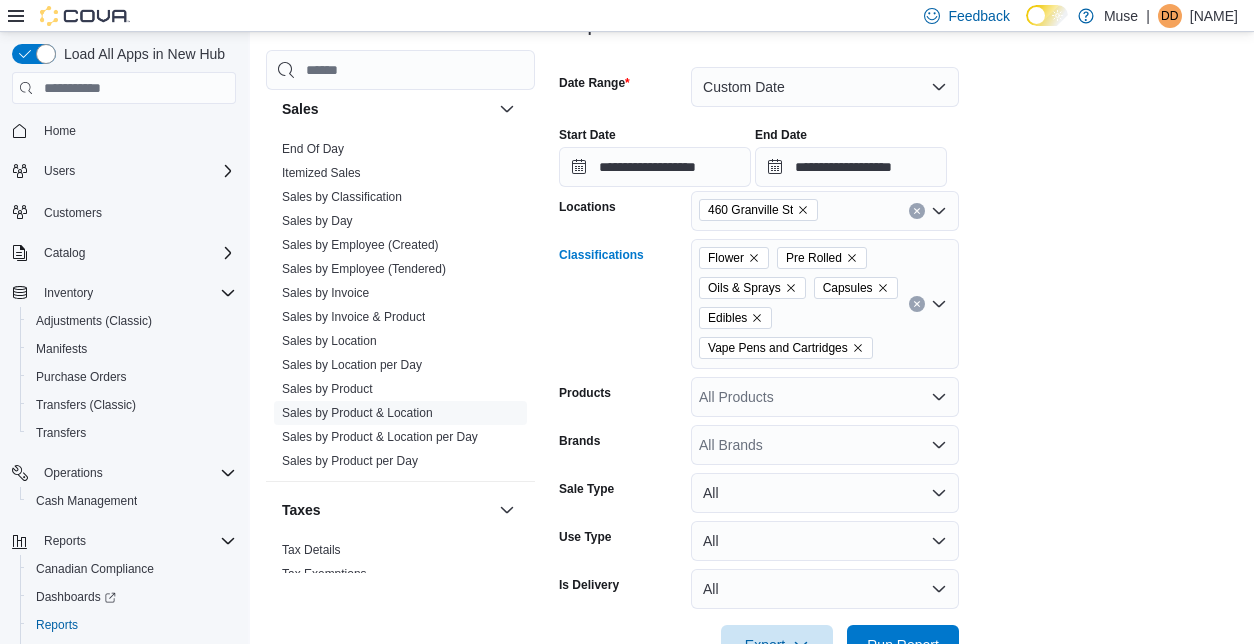 click on "Flower Pre Rolled Oils & Sprays Capsules Edibles Vape Pens and Cartridges Combo box. Selected. Flower, Pre Rolled, Oils & Sprays, Capsules, Edibles, Vape Pens and Cartridges. Press Backspace to delete Vape Pens and Cartridges. Combo box input. All Classifications. Type some text or, to display a list of choices, press Down Arrow. To exit the list of choices, press Escape." at bounding box center (825, 304) 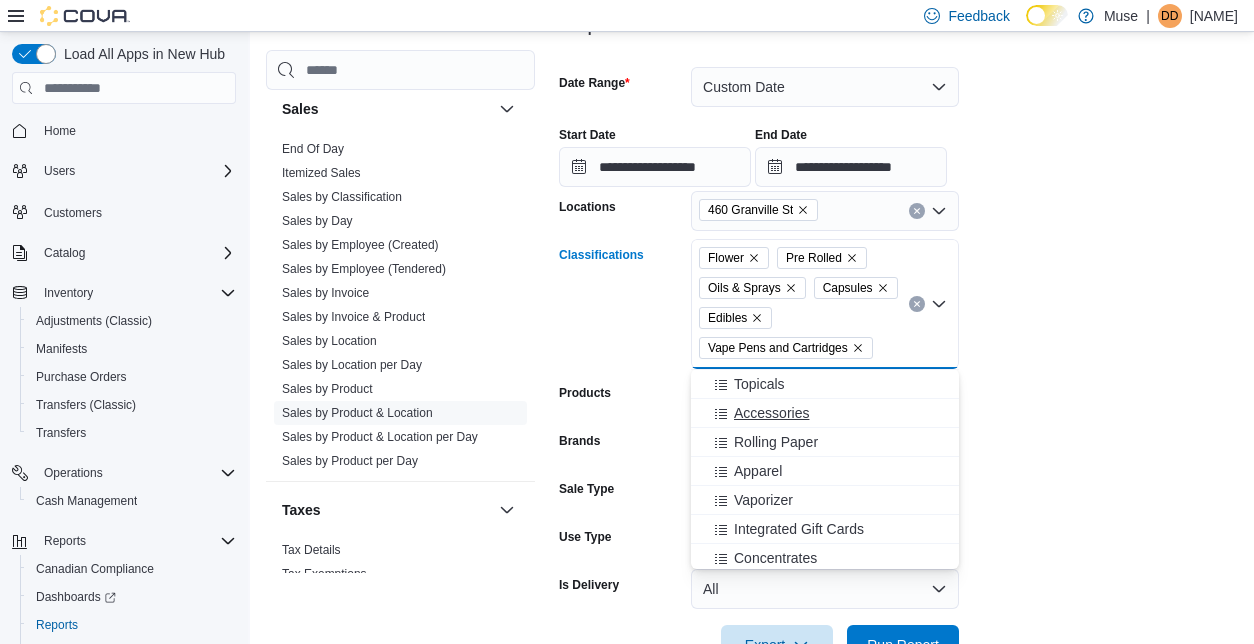 scroll, scrollTop: 119, scrollLeft: 0, axis: vertical 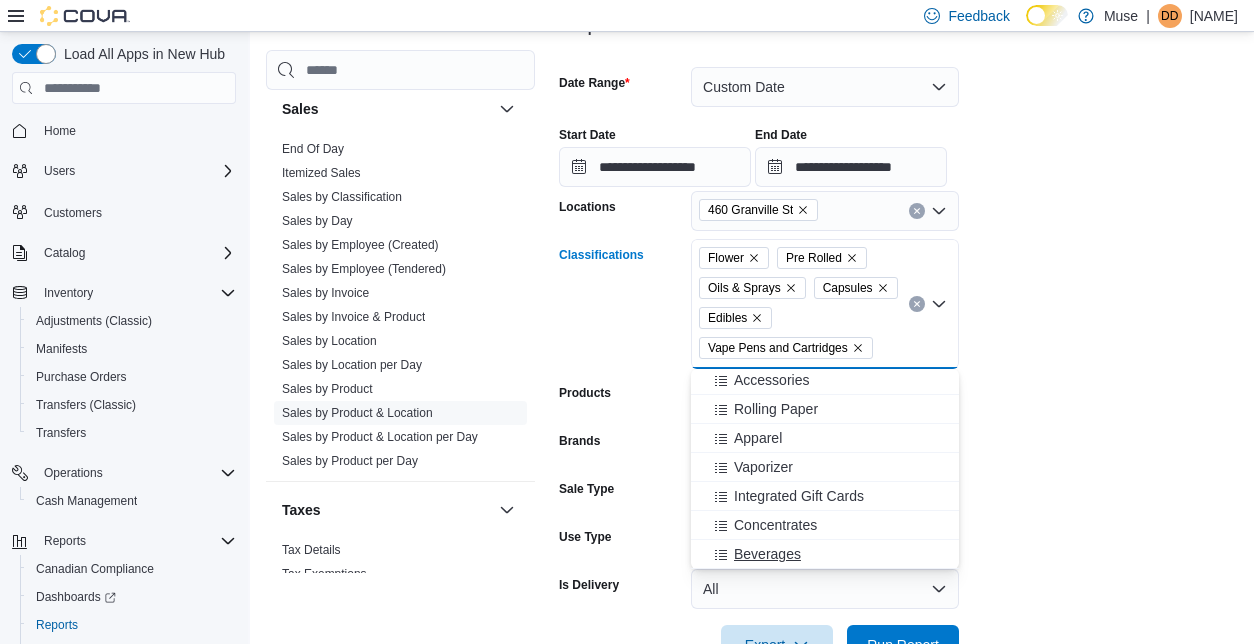 click on "Beverages" at bounding box center [825, 554] 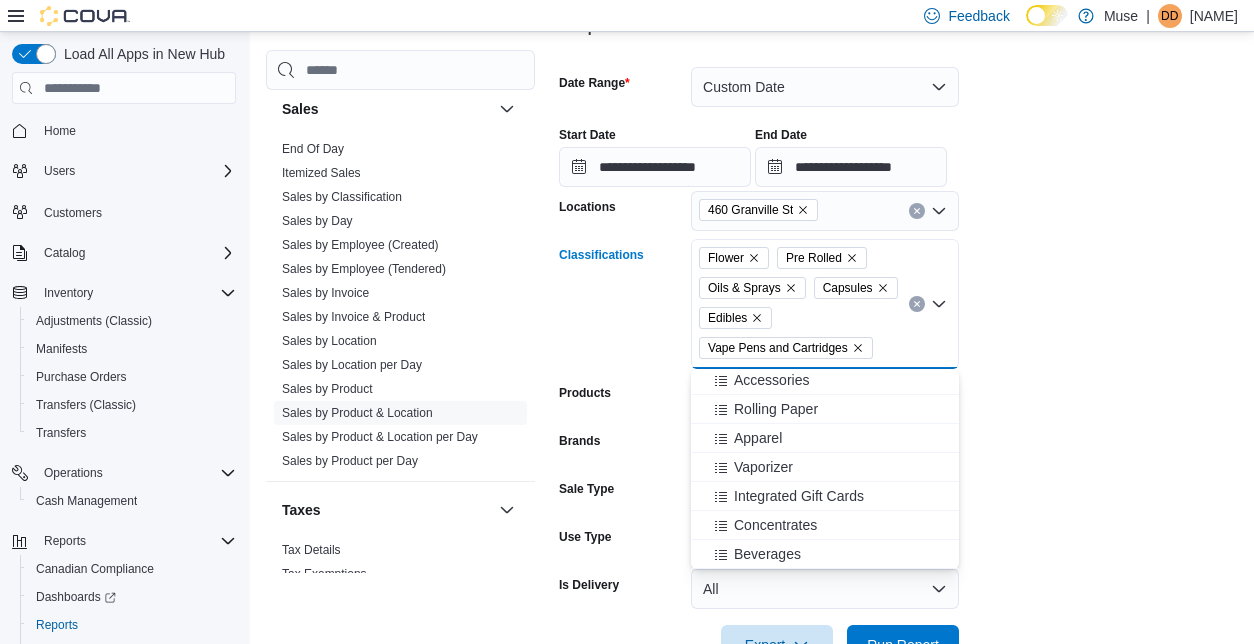 scroll, scrollTop: 90, scrollLeft: 0, axis: vertical 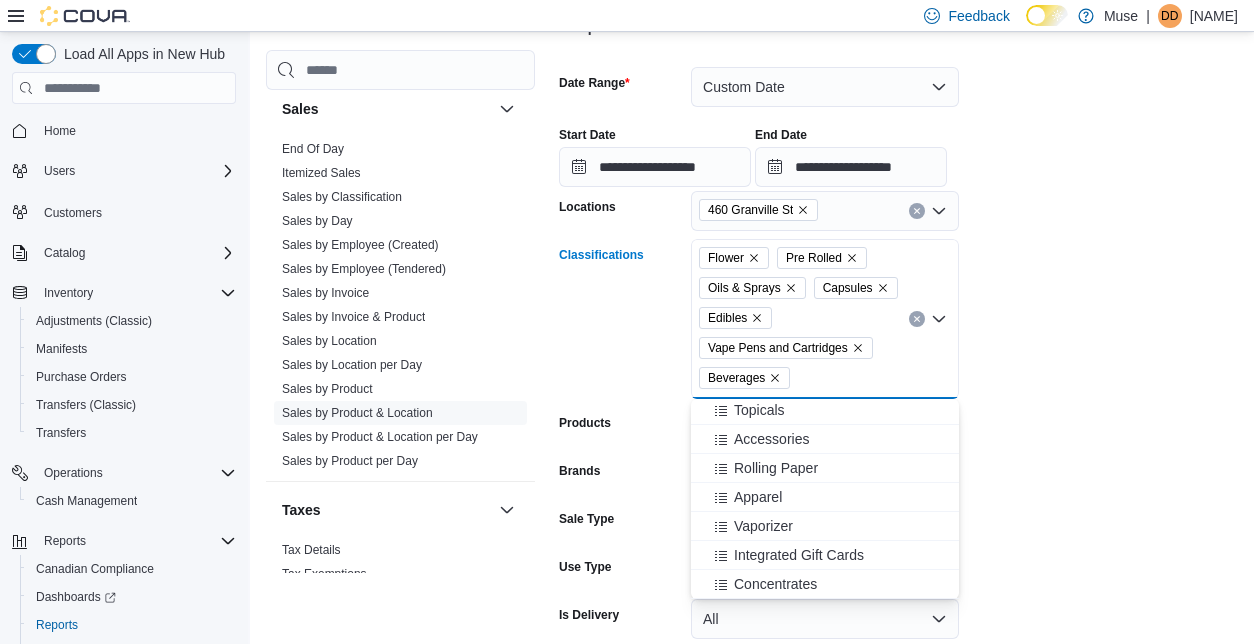 click on "Flower Pre Rolled Oils & Sprays Capsules Edibles Vape Pens and Cartridges Beverages Combo box. Selected. Flower, Pre Rolled, Oils & Sprays, Capsules, Edibles, Vape Pens and Cartridges, Beverages. Press Backspace to delete Beverages. Combo box input. All Classifications. Type some text or, to display a list of choices, press Down Arrow. To exit the list of choices, press Escape." at bounding box center (825, 319) 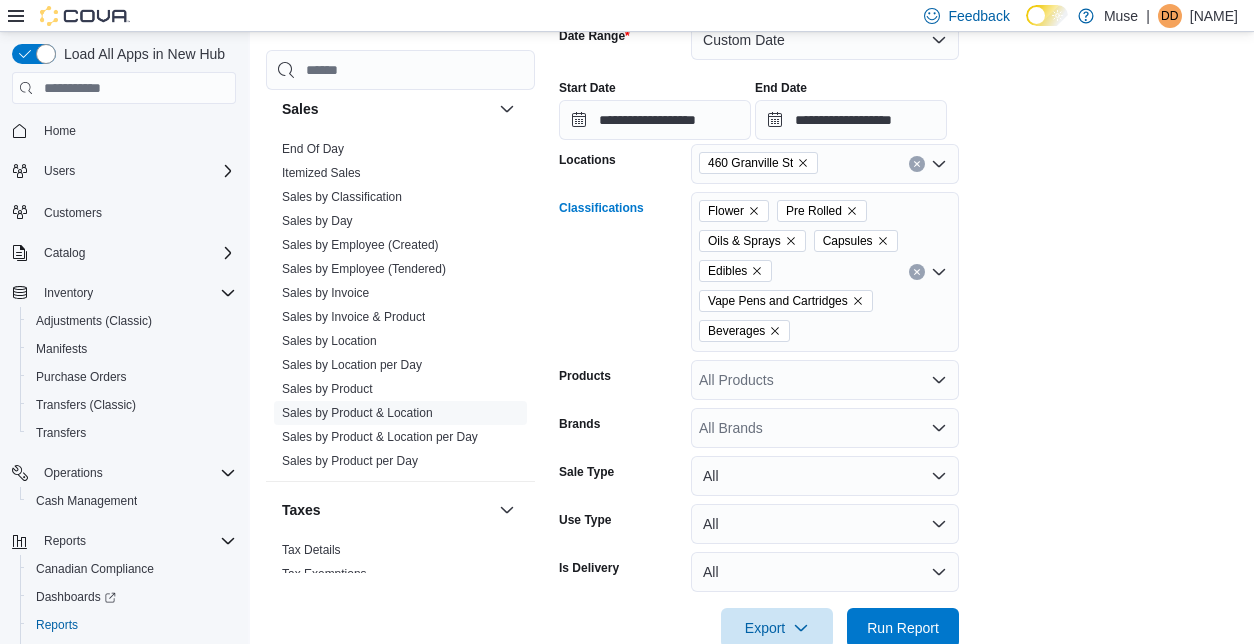 scroll, scrollTop: 366, scrollLeft: 0, axis: vertical 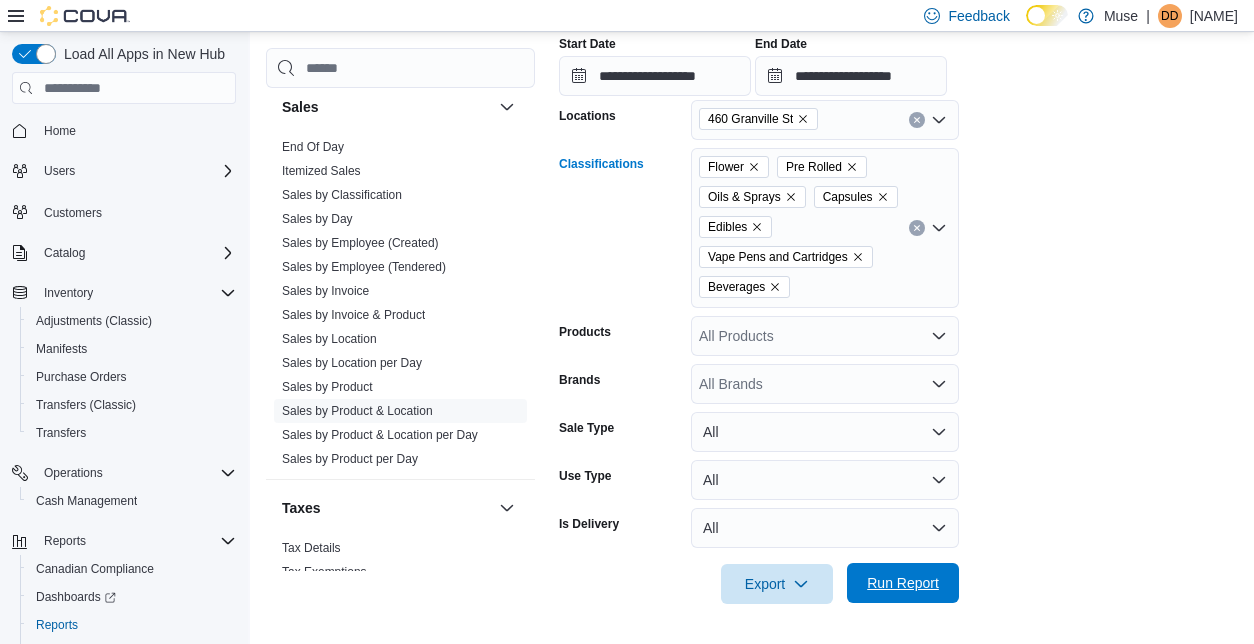 click on "Run Report" at bounding box center [903, 583] 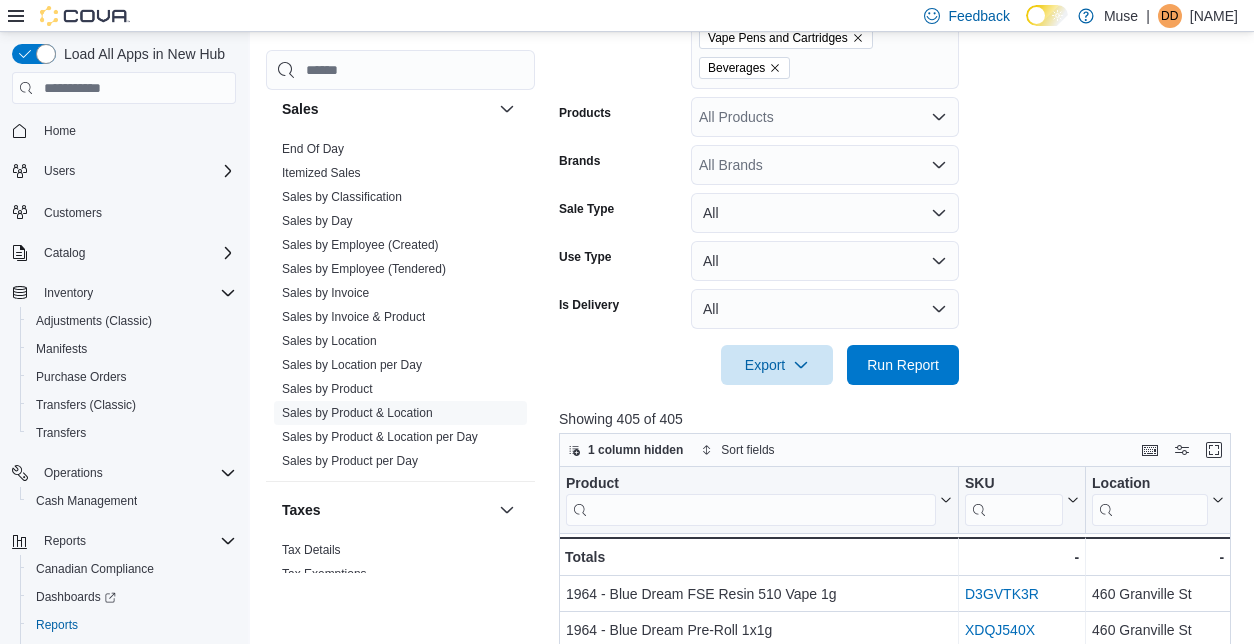 scroll, scrollTop: 668, scrollLeft: 0, axis: vertical 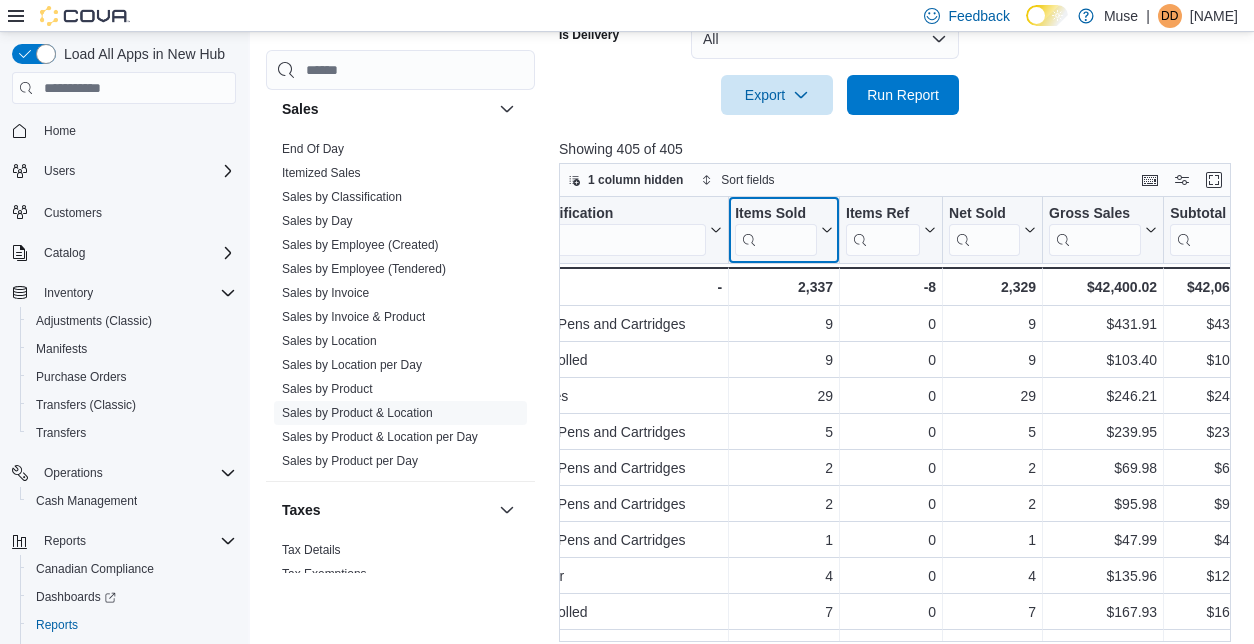 click 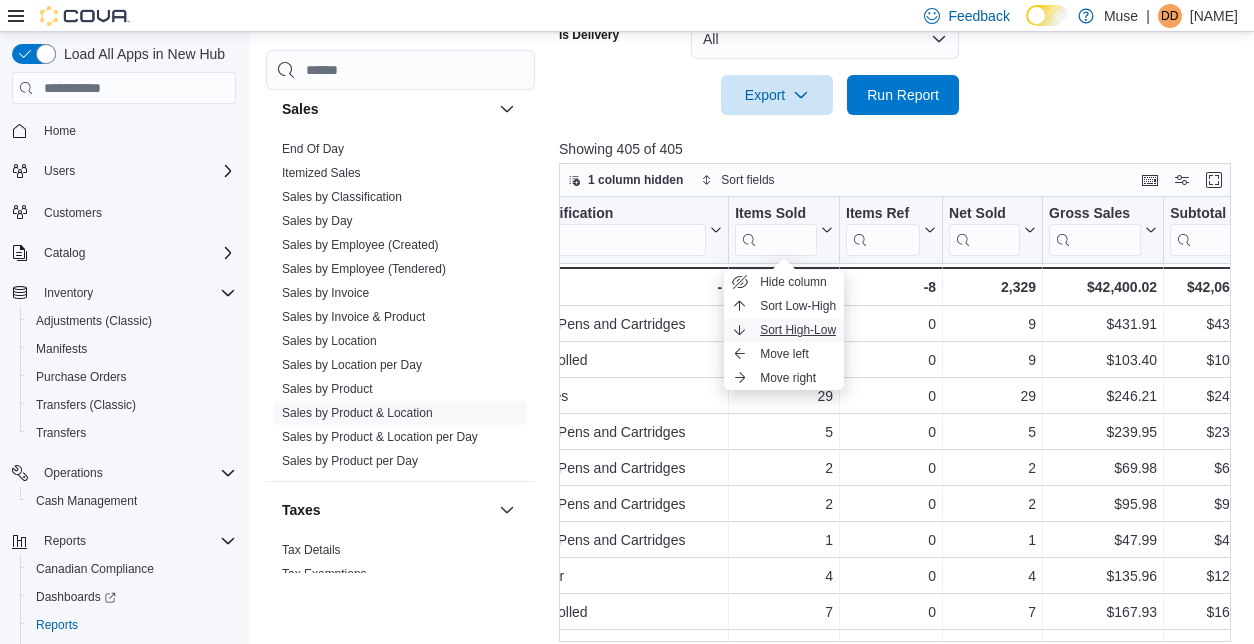 click on "Sort High-Low" at bounding box center [798, 330] 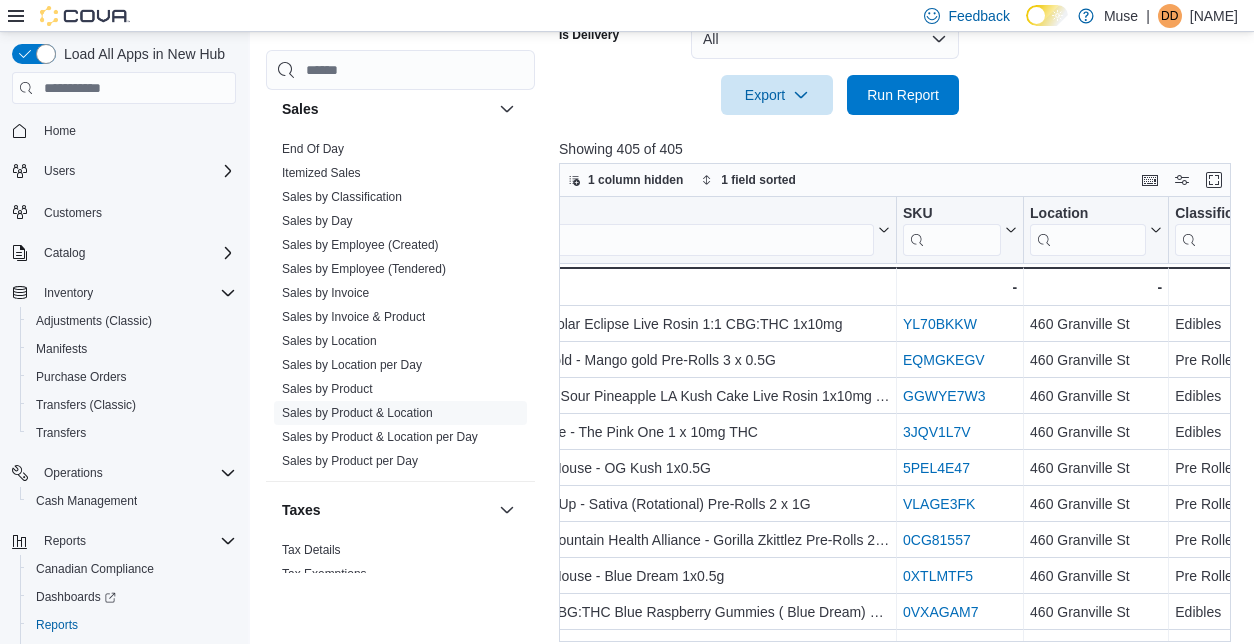 scroll, scrollTop: 0, scrollLeft: 0, axis: both 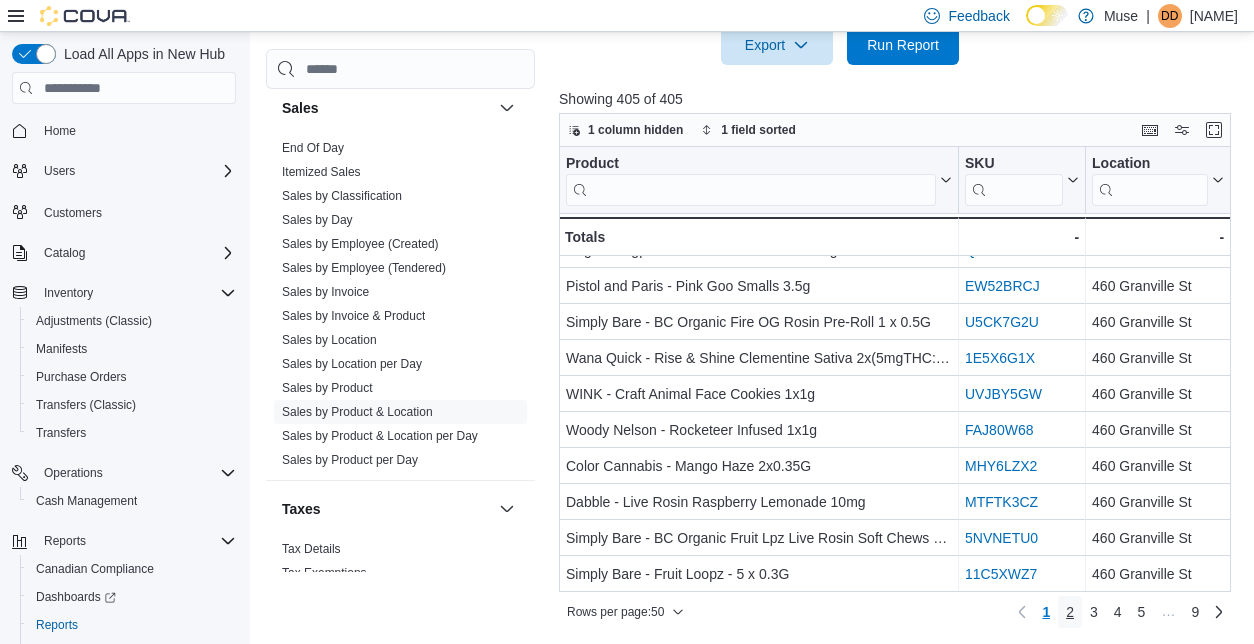 click on "2" at bounding box center [1070, 612] 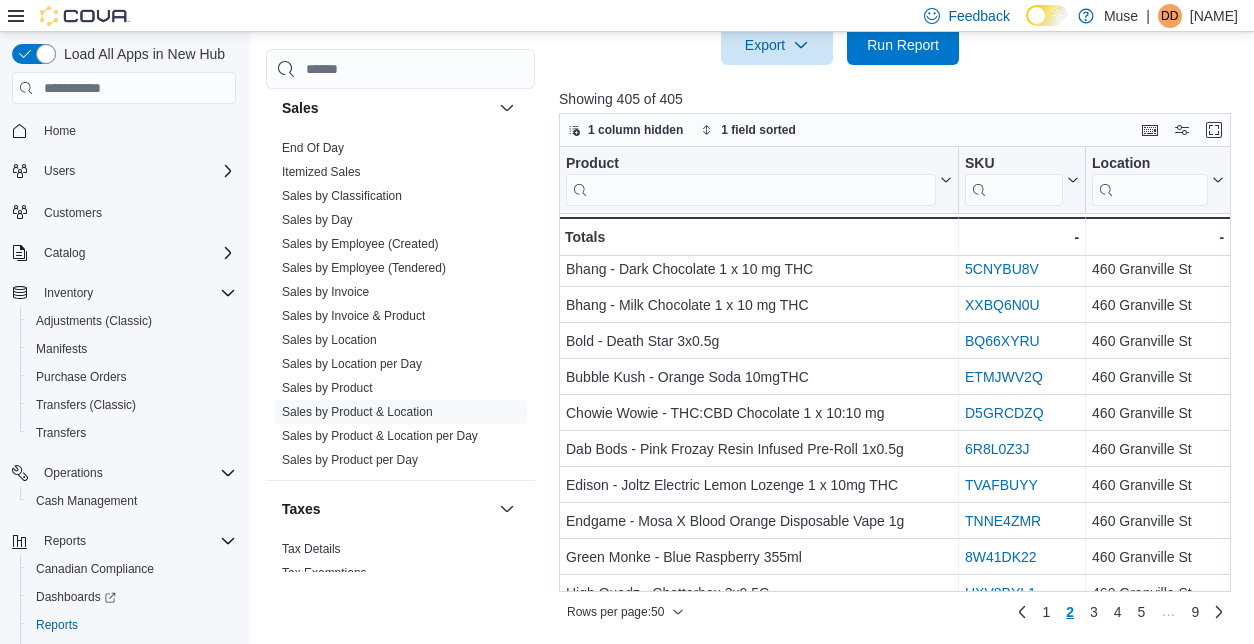 scroll, scrollTop: 1464, scrollLeft: 0, axis: vertical 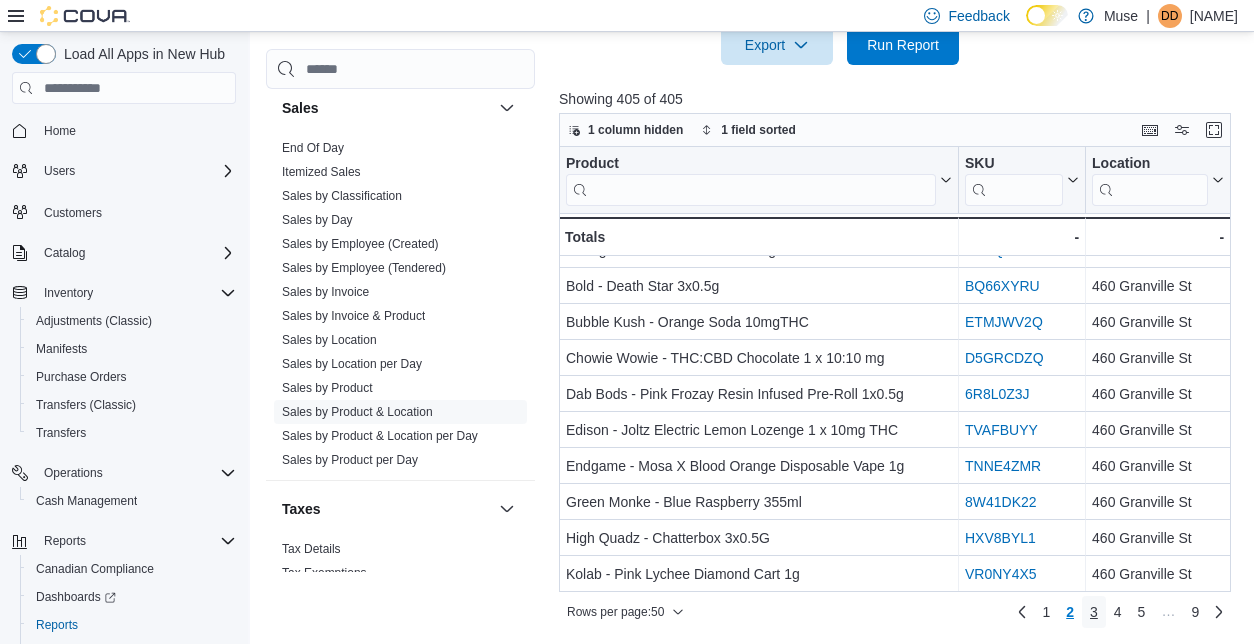 click on "3" at bounding box center [1094, 612] 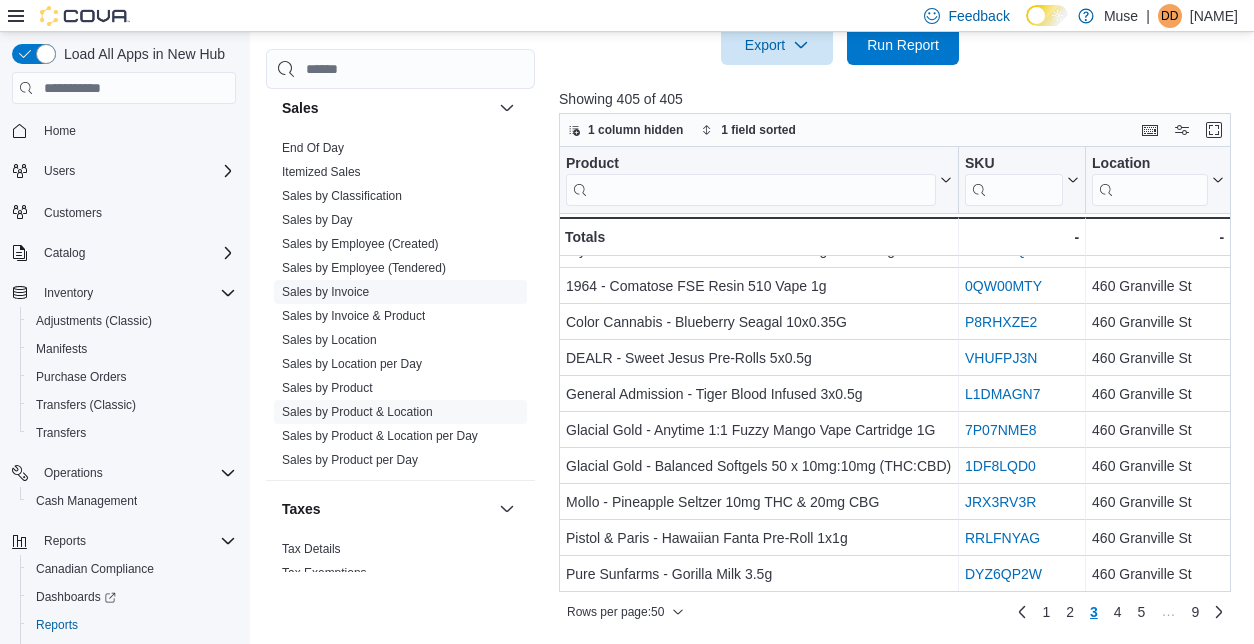 scroll, scrollTop: 1404, scrollLeft: 0, axis: vertical 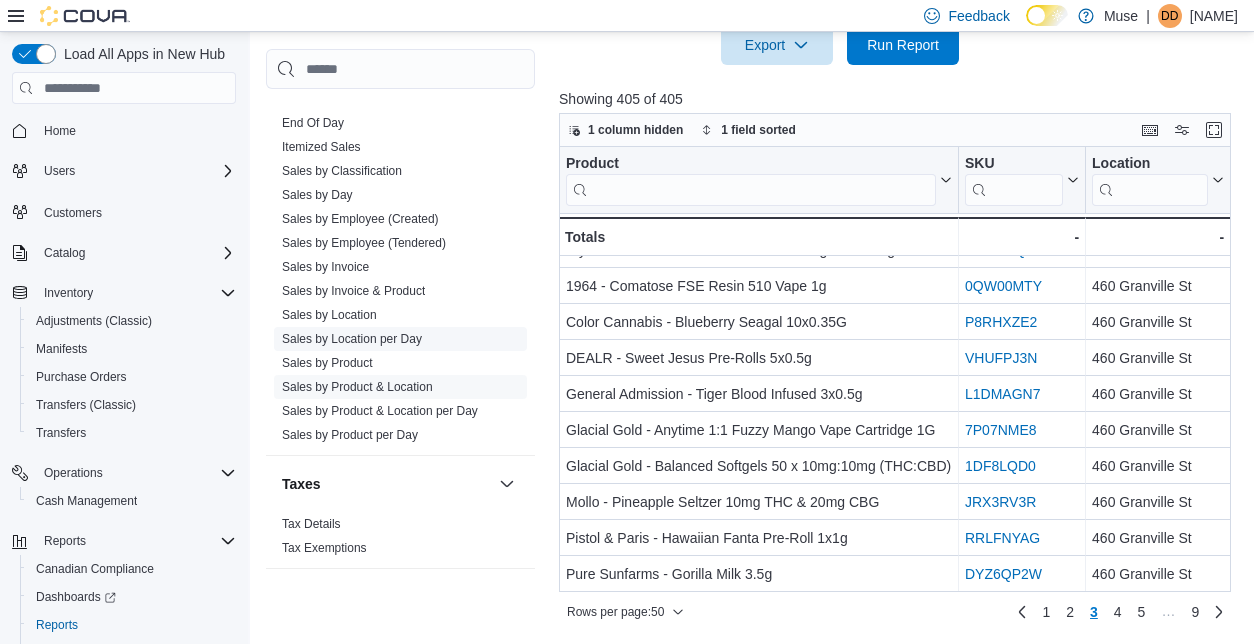 click on "Sales by Location per Day" at bounding box center (352, 339) 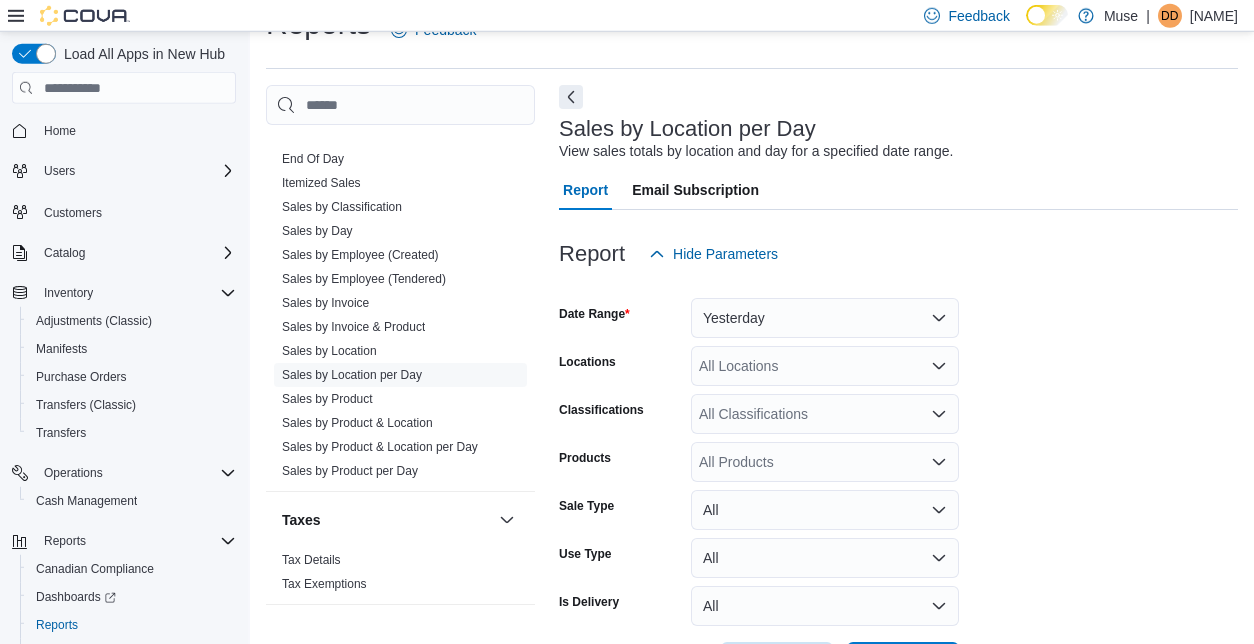 scroll, scrollTop: 46, scrollLeft: 0, axis: vertical 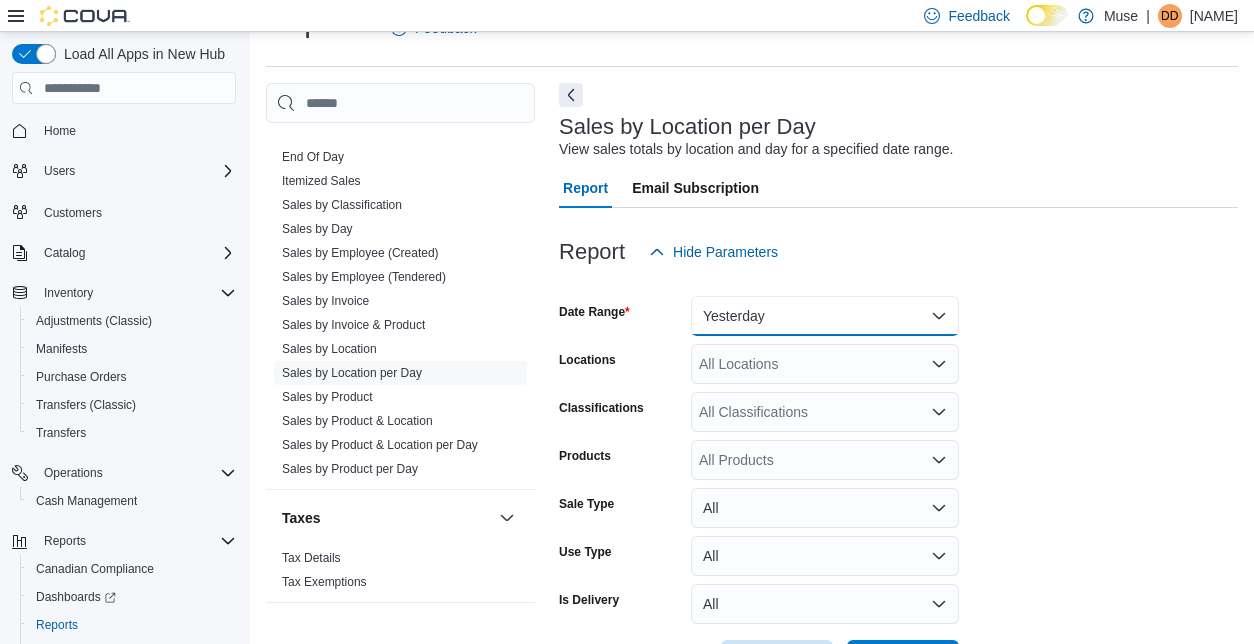 click on "Yesterday" at bounding box center (825, 316) 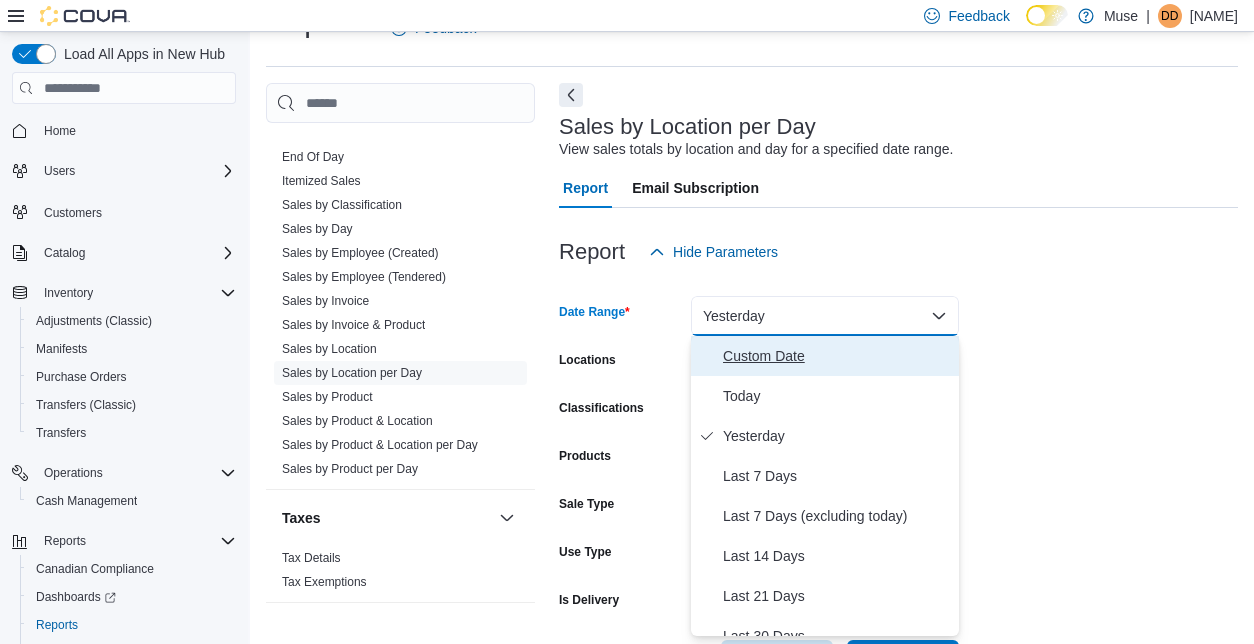 click on "Custom Date" at bounding box center (837, 356) 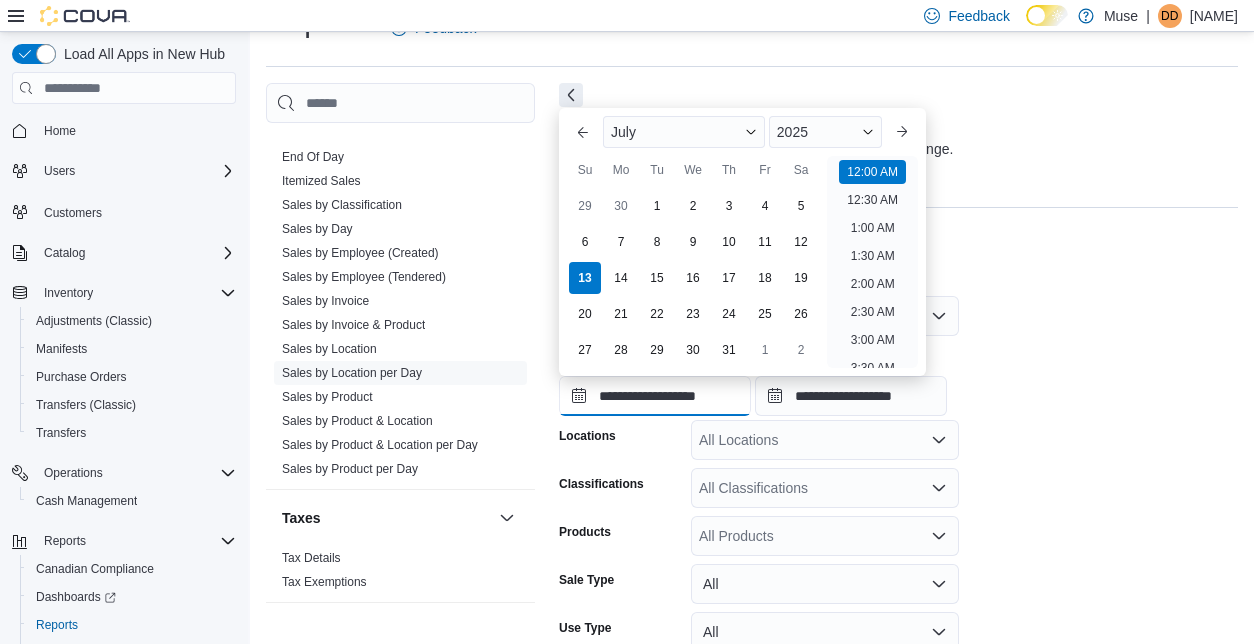 click on "**********" at bounding box center (655, 396) 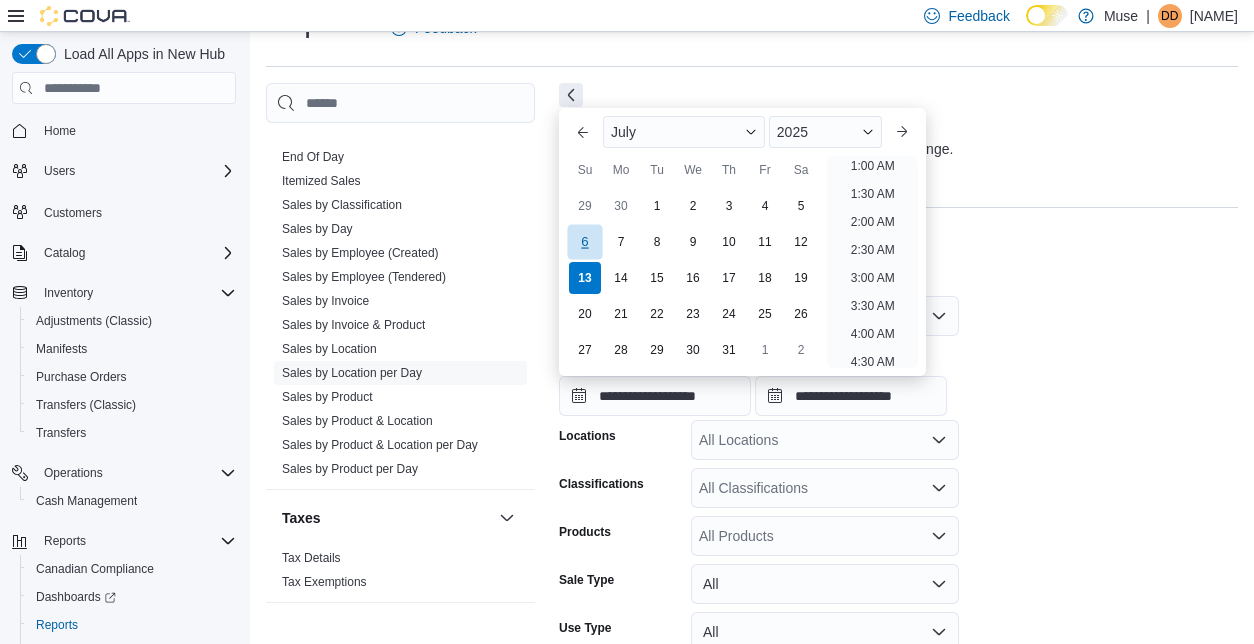 click on "6" at bounding box center [584, 242] 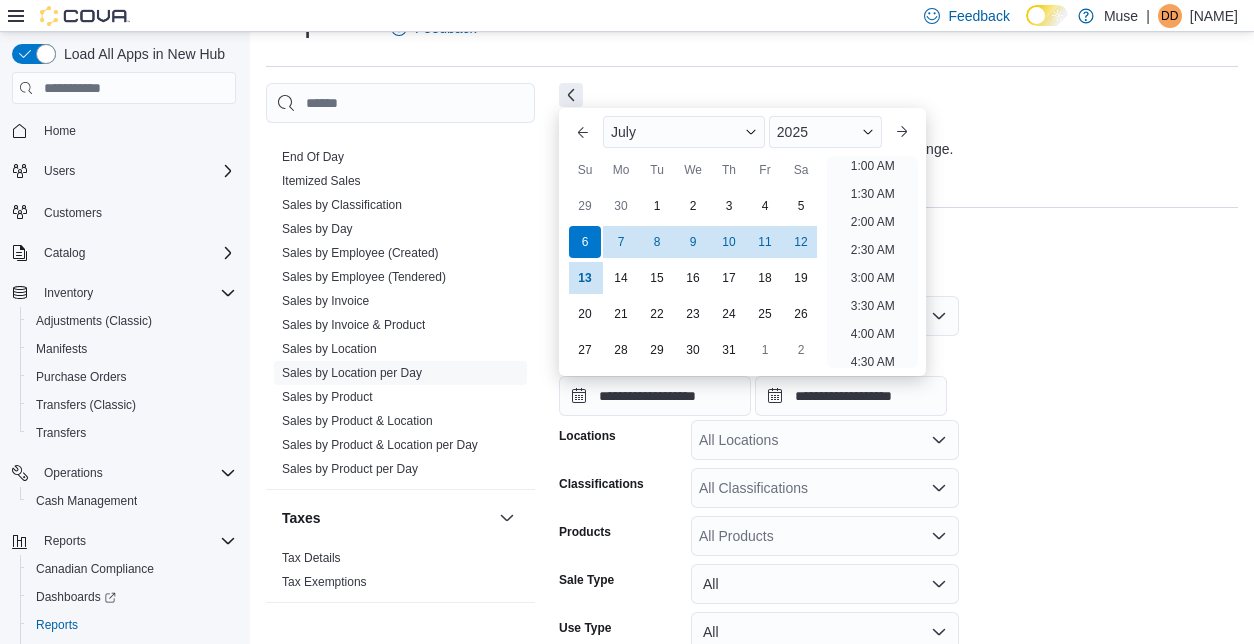 scroll, scrollTop: 4, scrollLeft: 0, axis: vertical 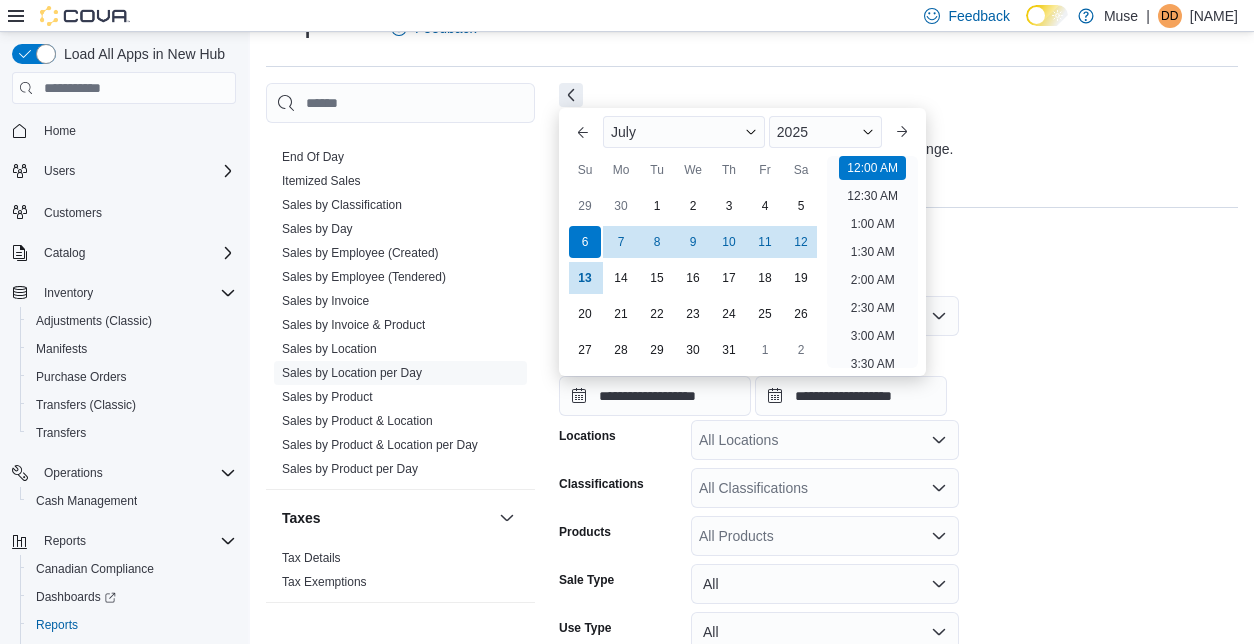 click on "End Date" at bounding box center [851, 364] 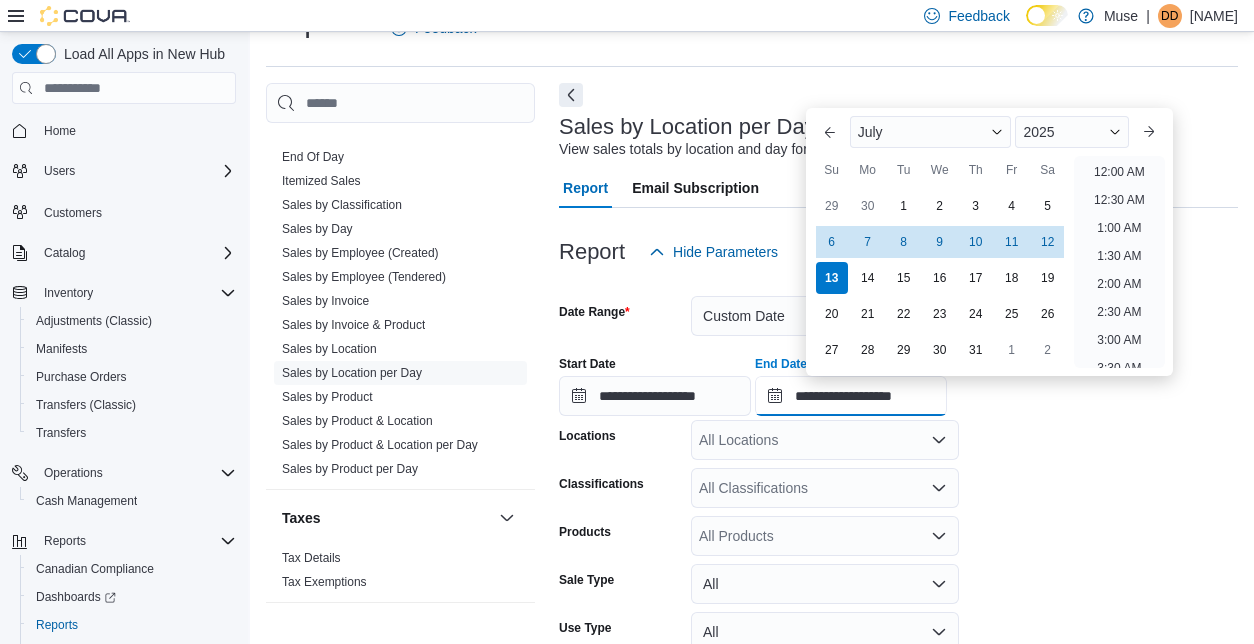 click on "**********" at bounding box center (851, 396) 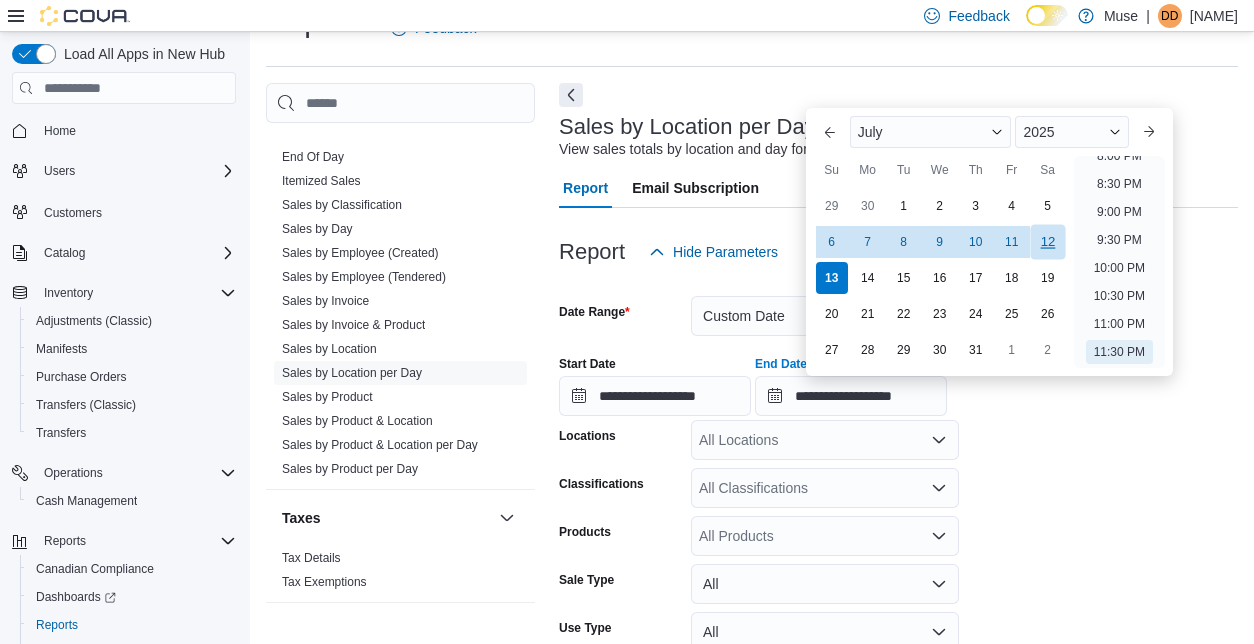 click on "12" at bounding box center (1047, 242) 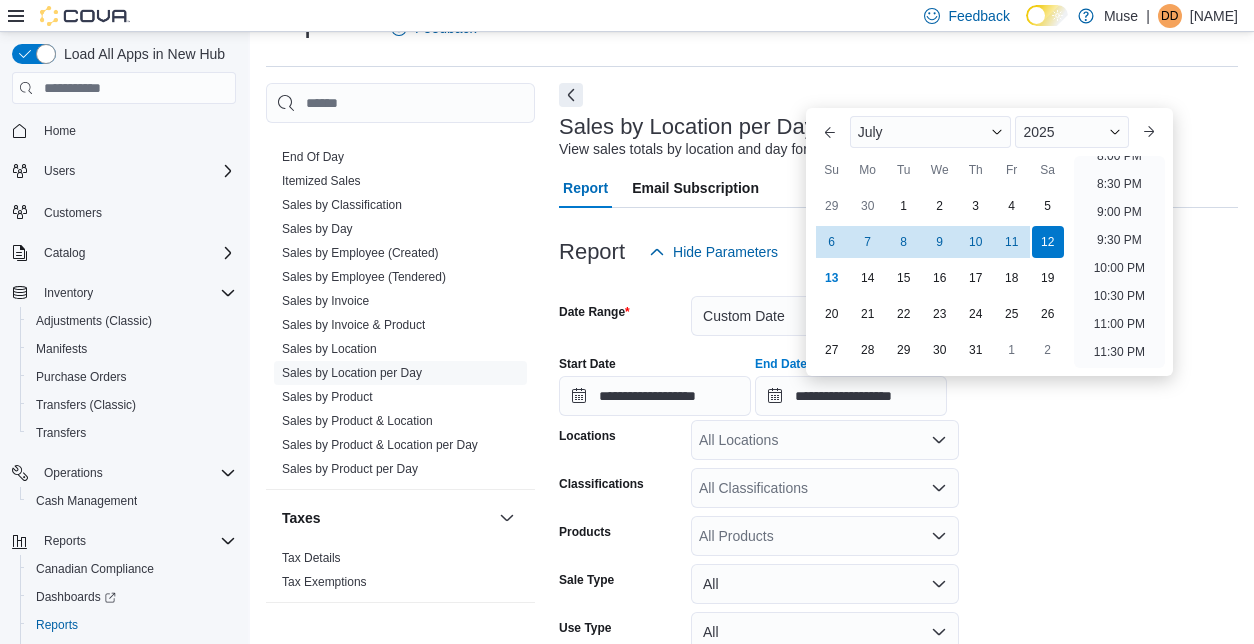 click on "**********" at bounding box center (898, 514) 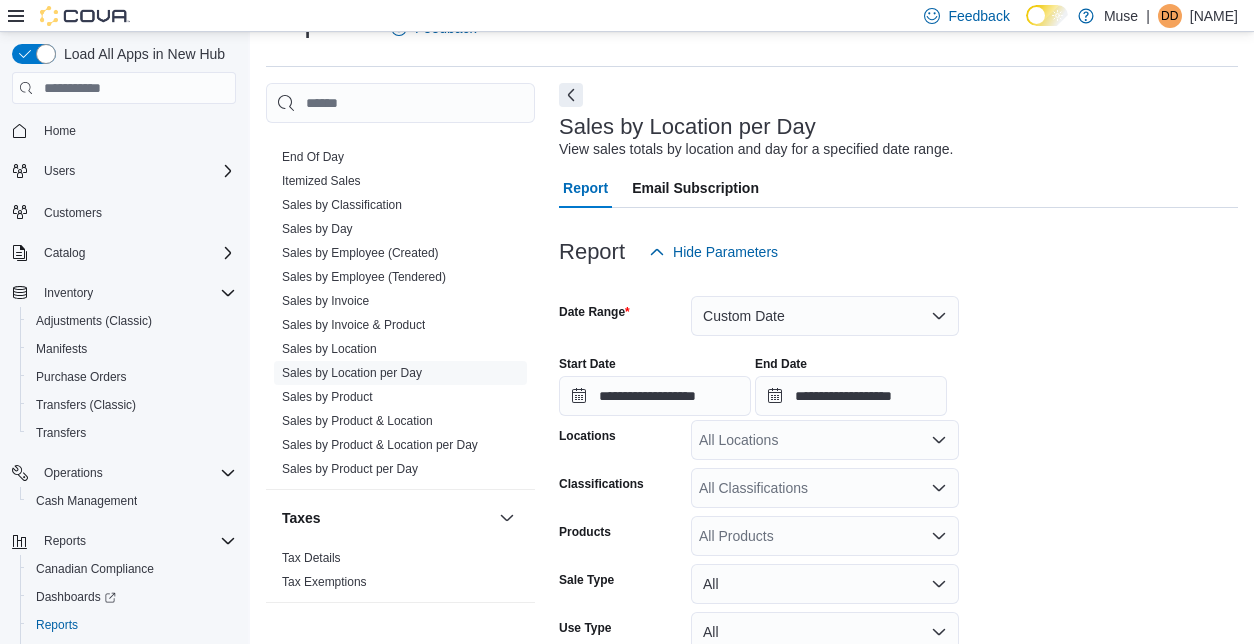 click on "All Locations" at bounding box center (825, 440) 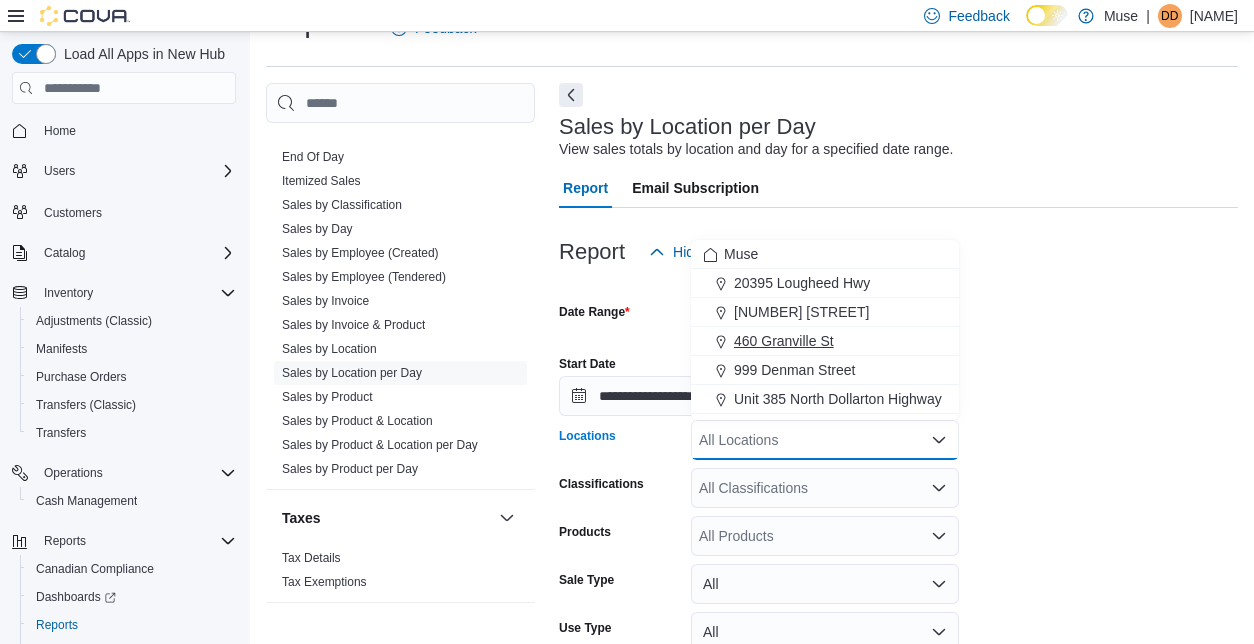 click on "460 Granville St" at bounding box center [784, 341] 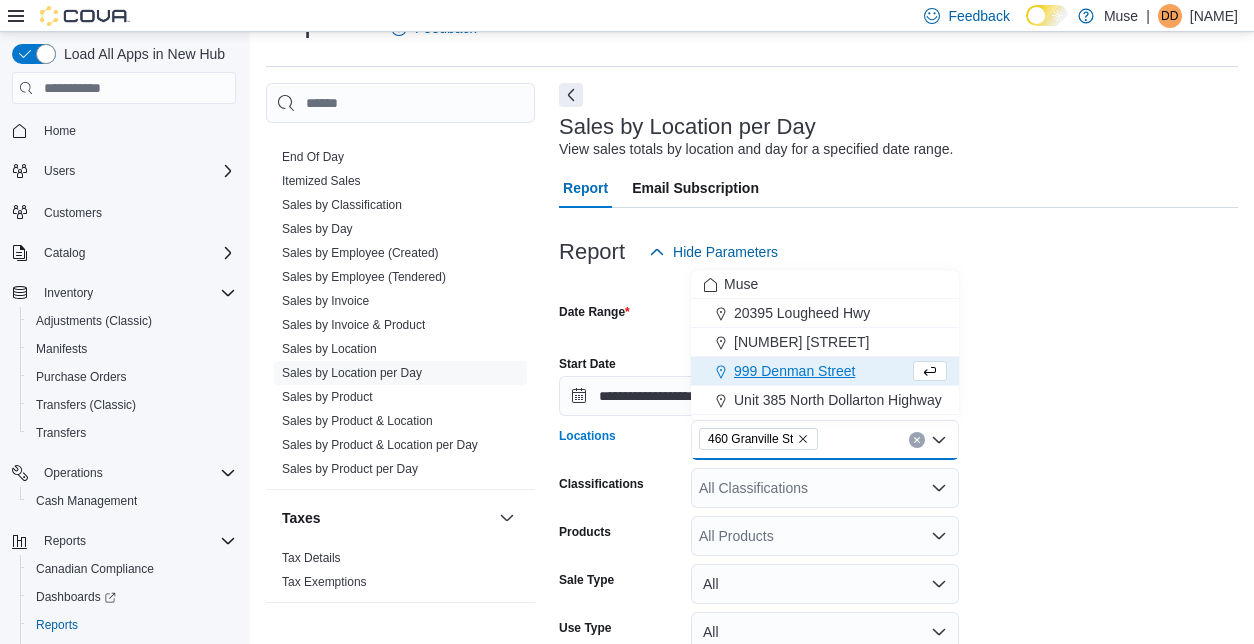 click on "**********" at bounding box center [898, 514] 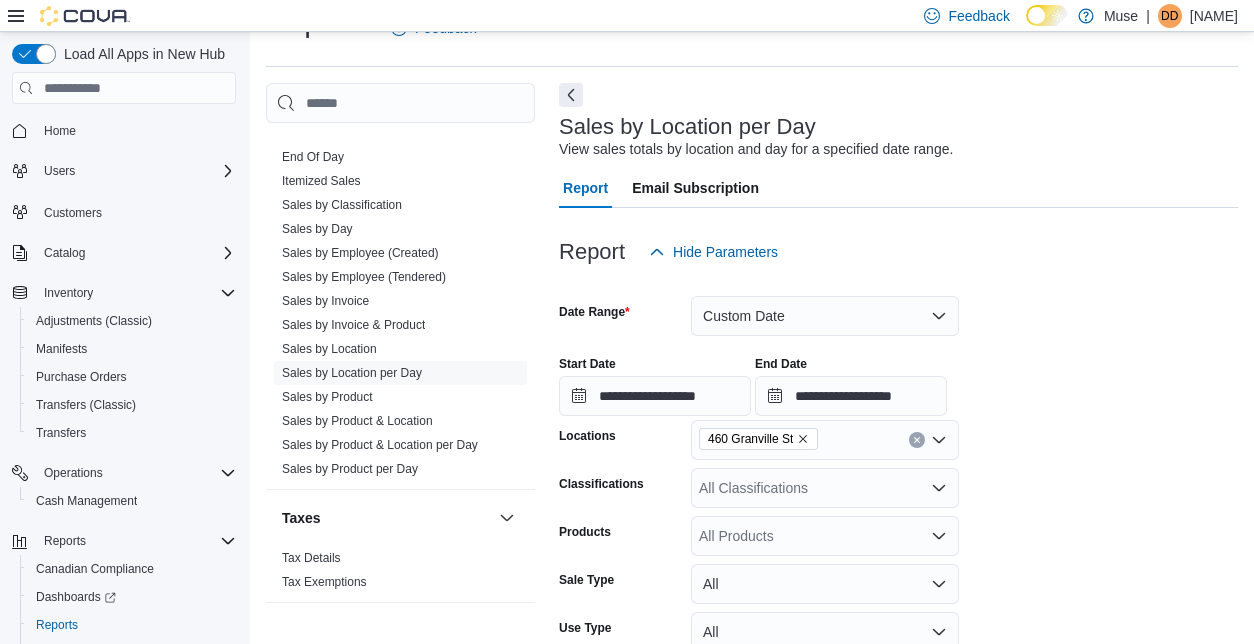 scroll, scrollTop: 198, scrollLeft: 0, axis: vertical 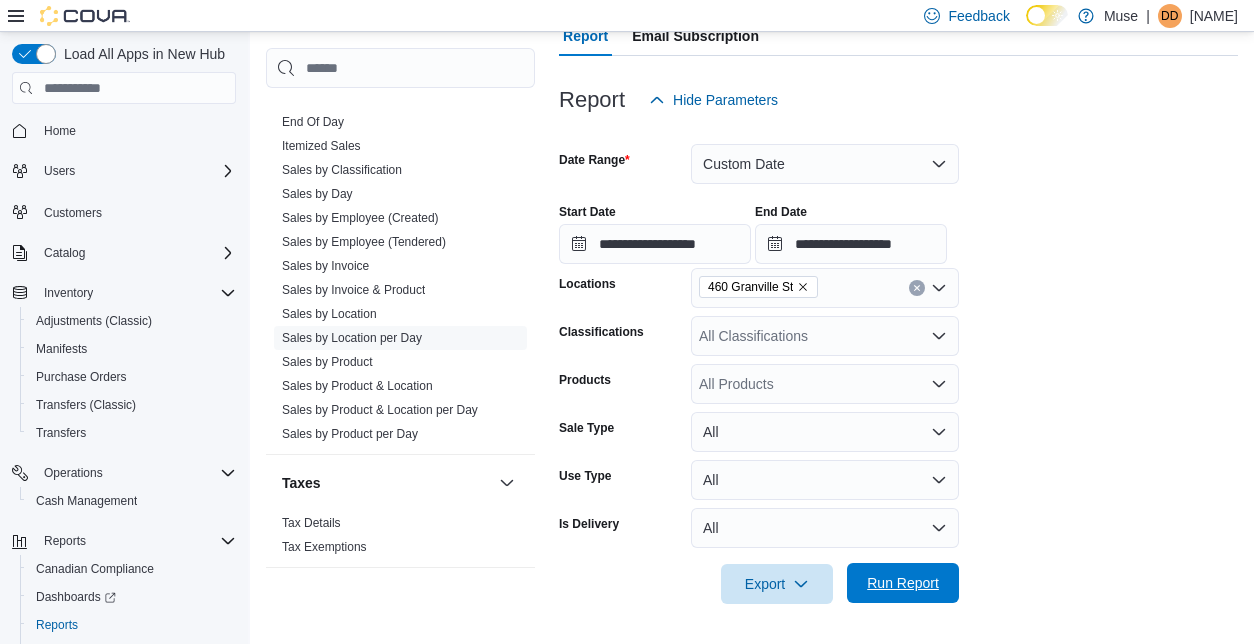 click on "Run Report" at bounding box center (903, 583) 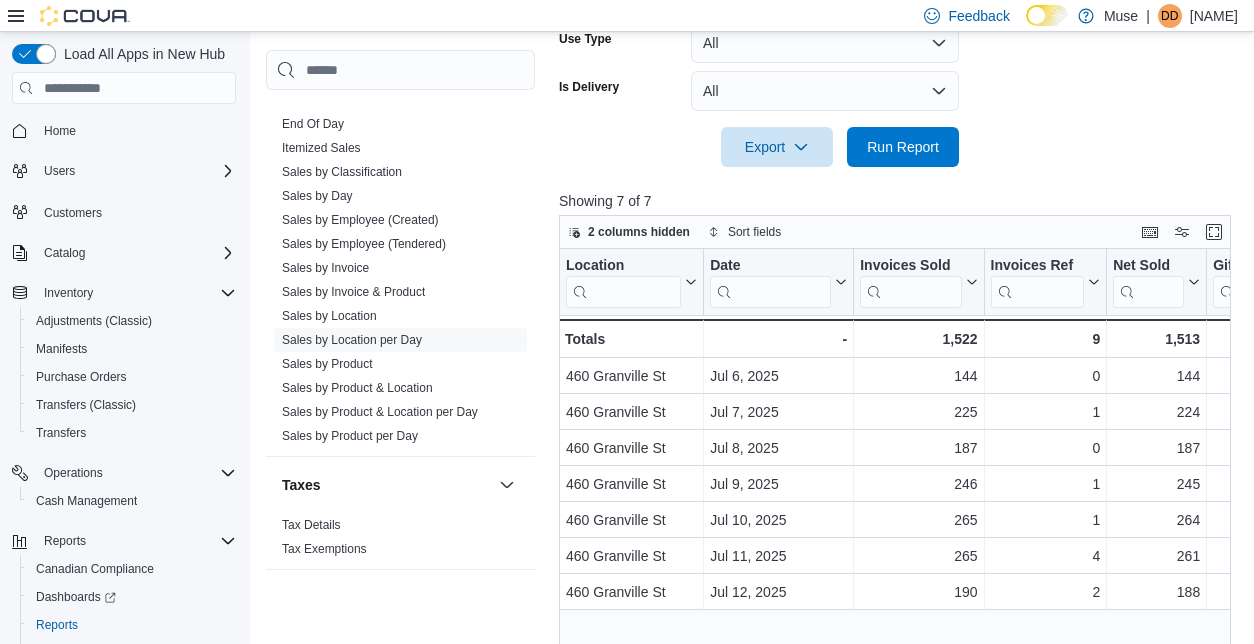 scroll, scrollTop: 643, scrollLeft: 0, axis: vertical 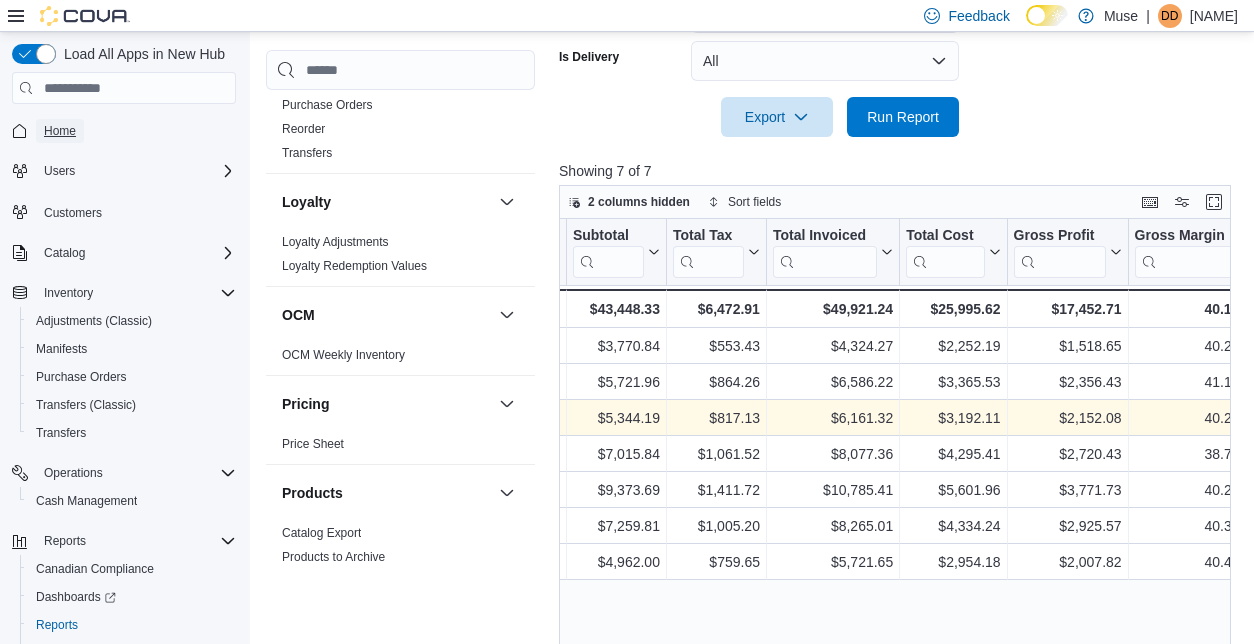 click on "Home" at bounding box center [60, 131] 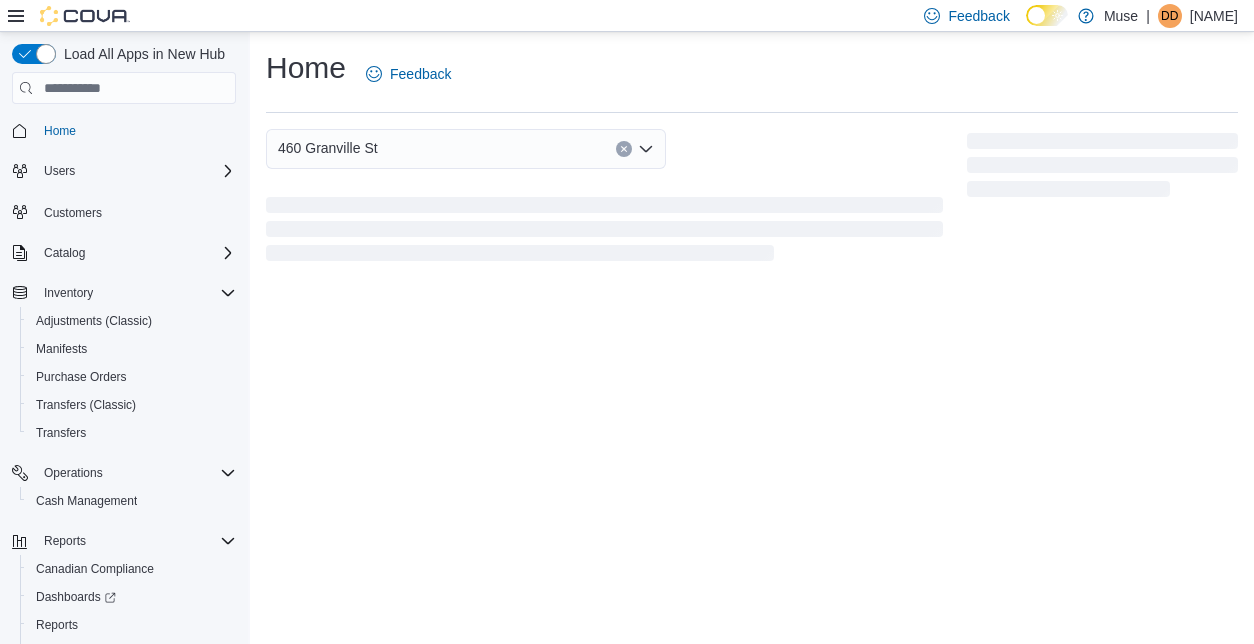 scroll, scrollTop: 0, scrollLeft: 0, axis: both 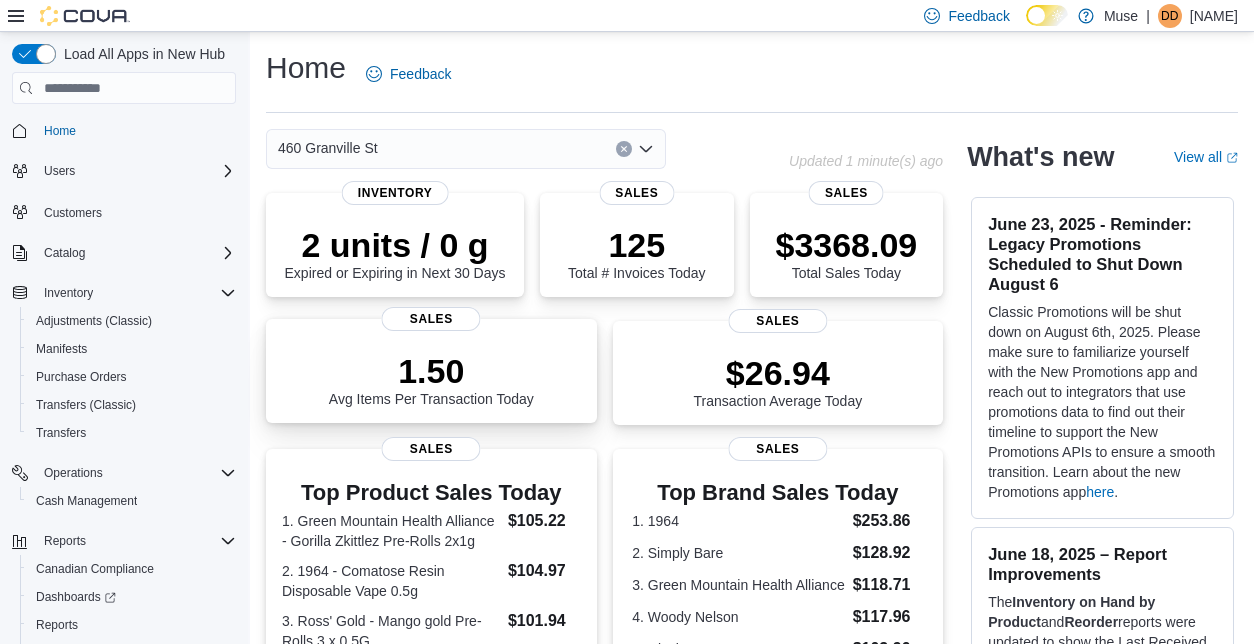 click on "1.50" at bounding box center [431, 371] 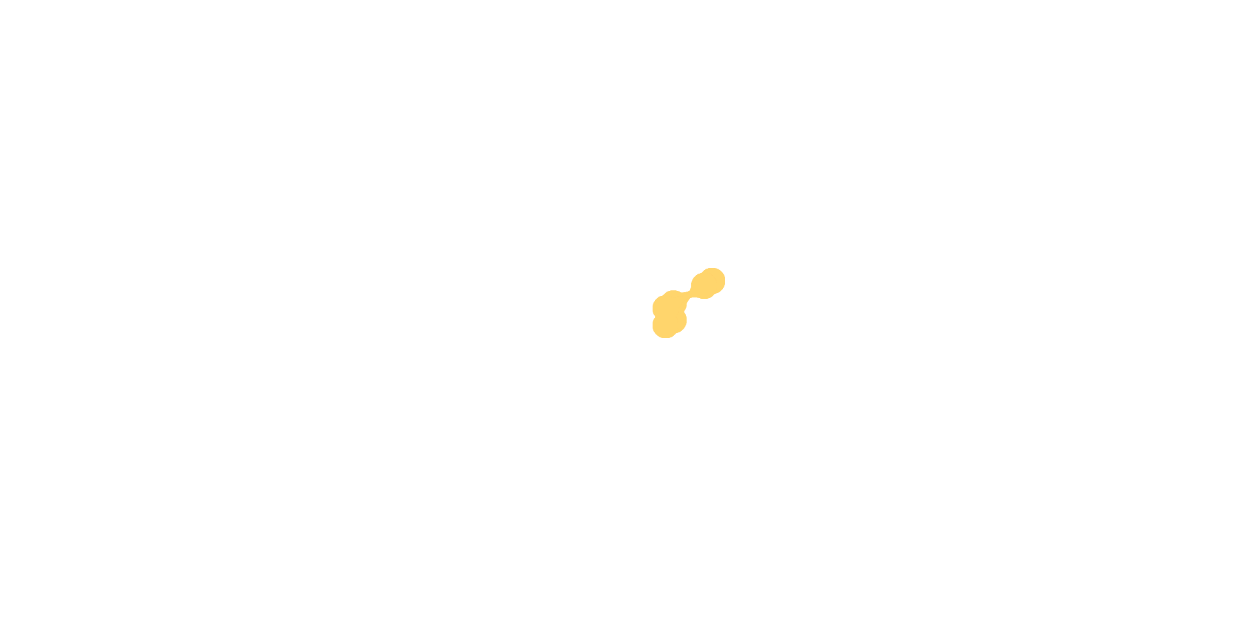 scroll, scrollTop: 0, scrollLeft: 0, axis: both 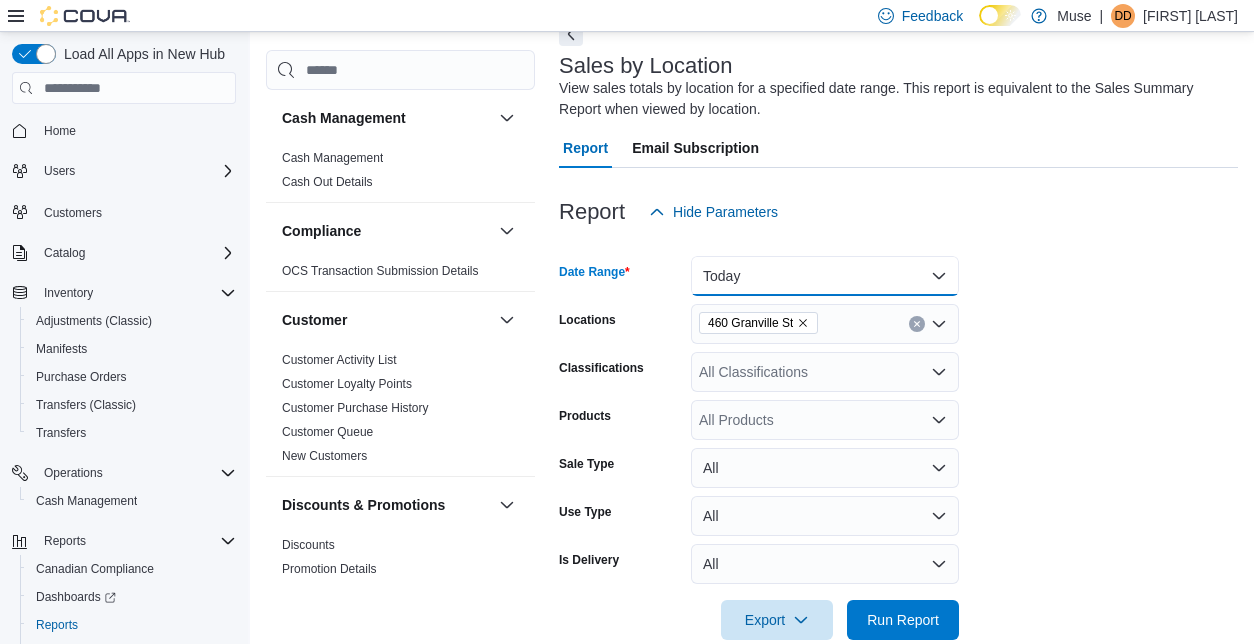 click on "Today" at bounding box center [825, 276] 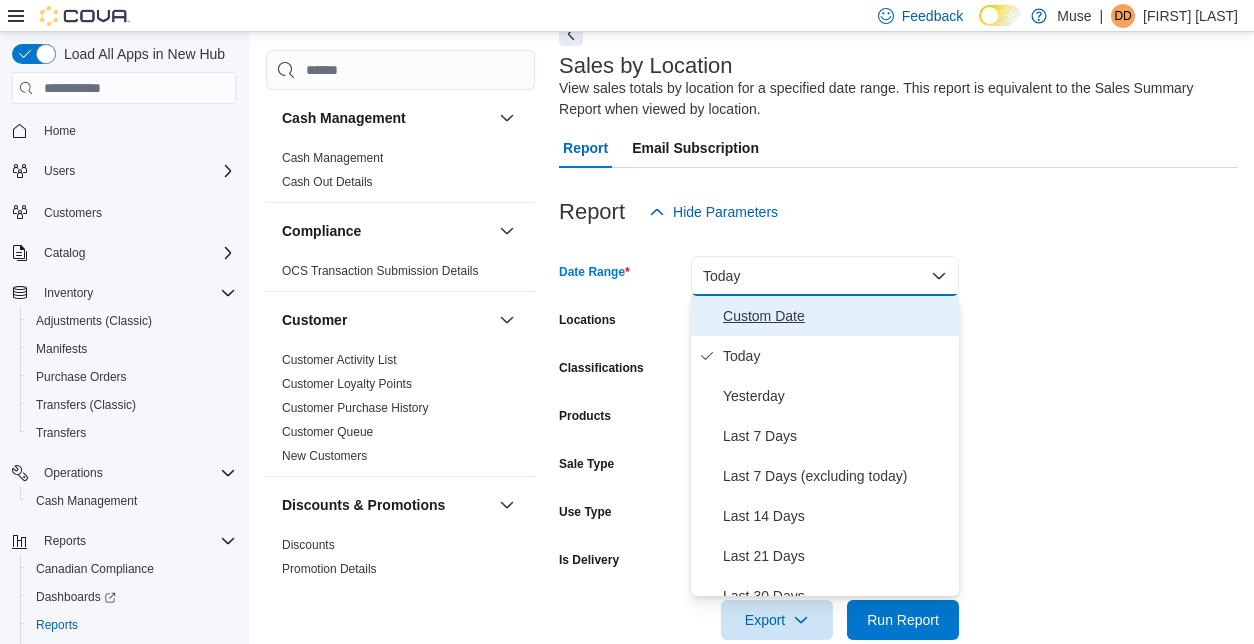 click on "Custom Date" at bounding box center [837, 316] 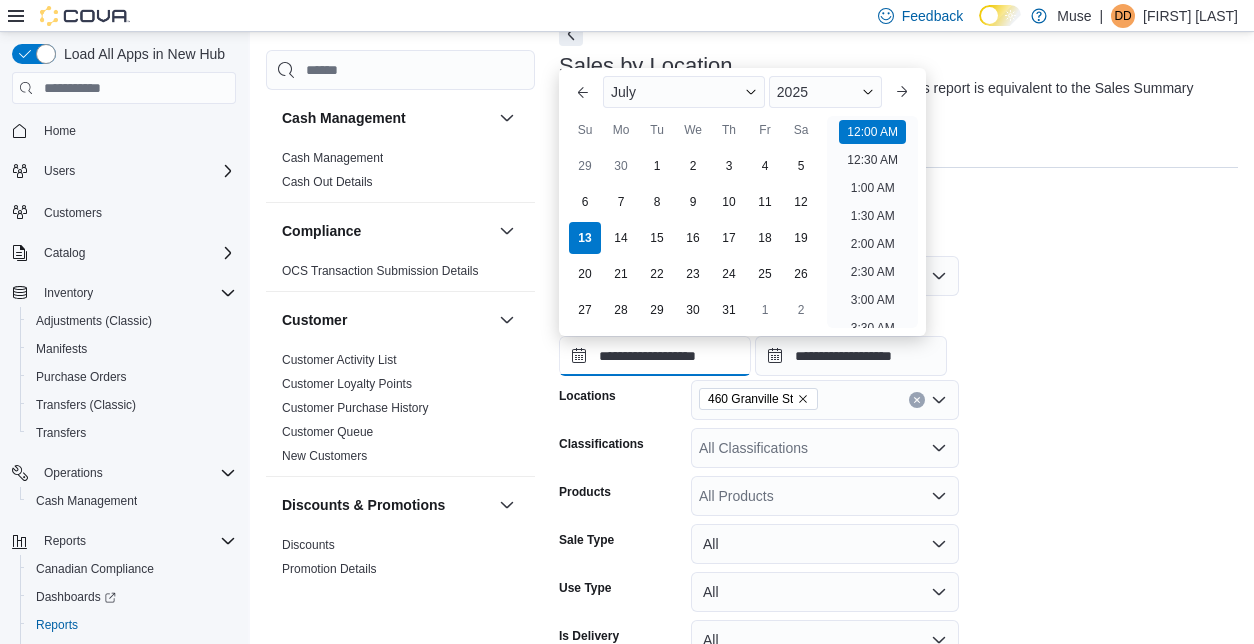 click on "**********" at bounding box center [655, 356] 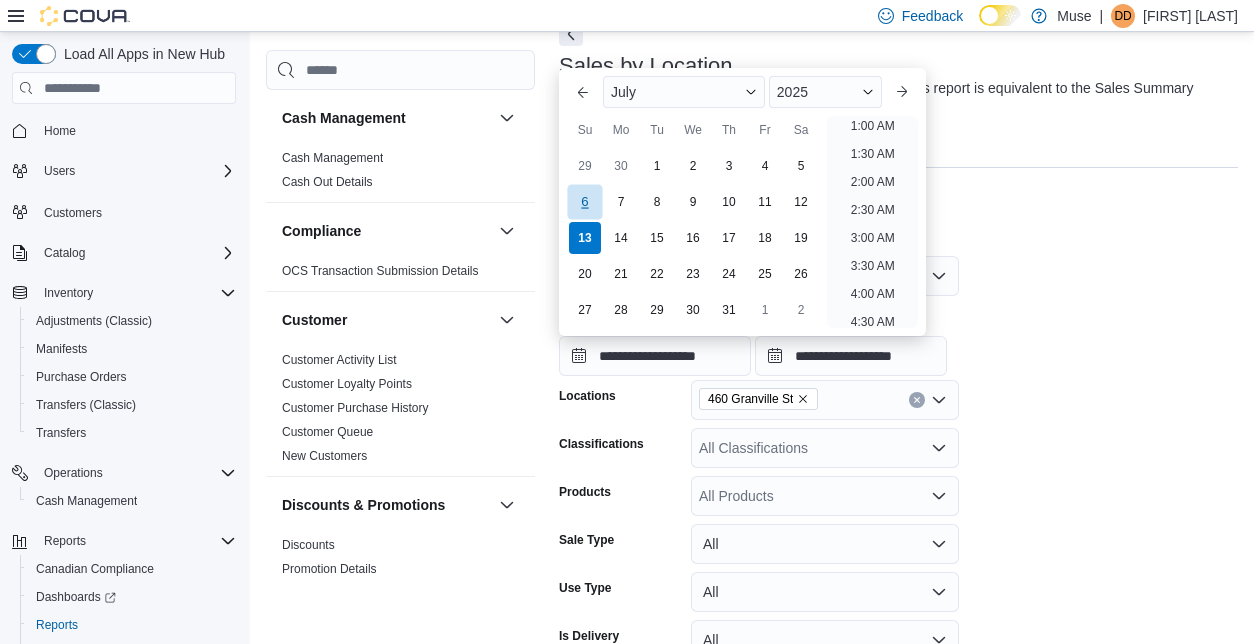 click on "6" at bounding box center (584, 202) 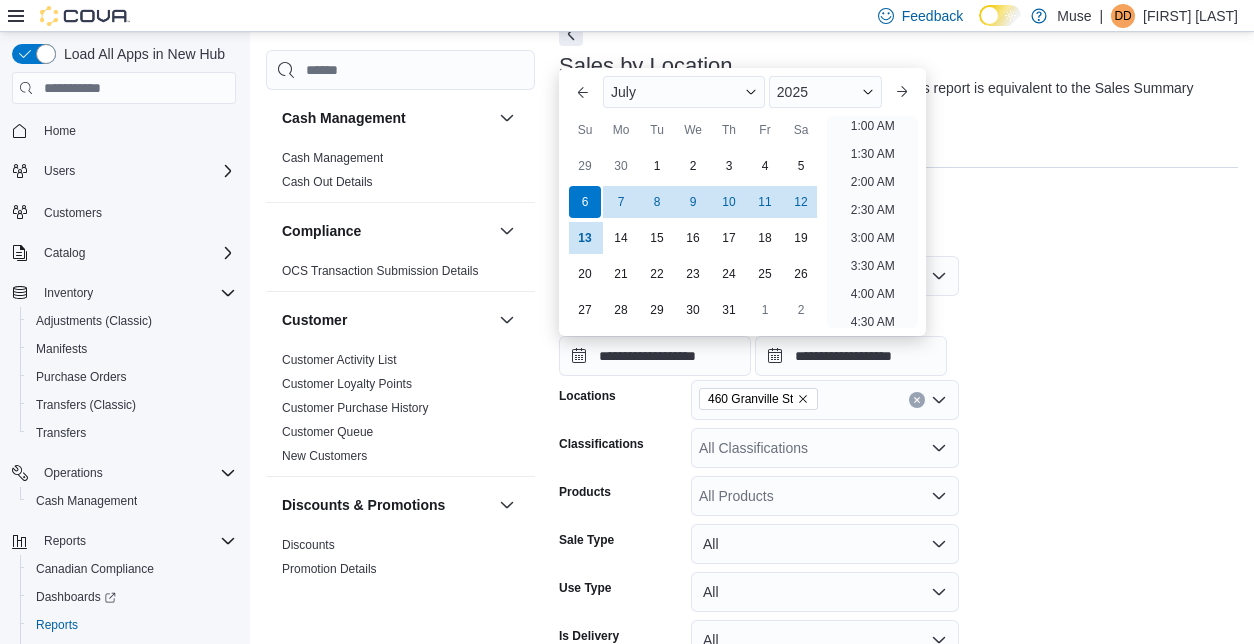 scroll, scrollTop: 4, scrollLeft: 0, axis: vertical 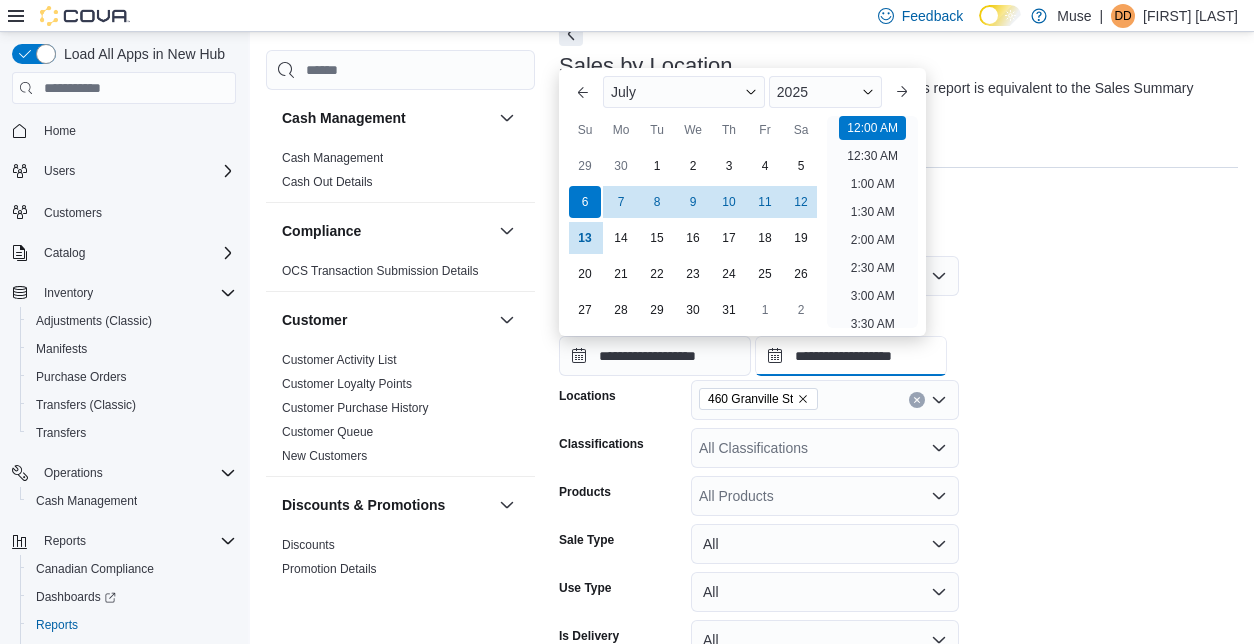 click on "**********" at bounding box center [851, 356] 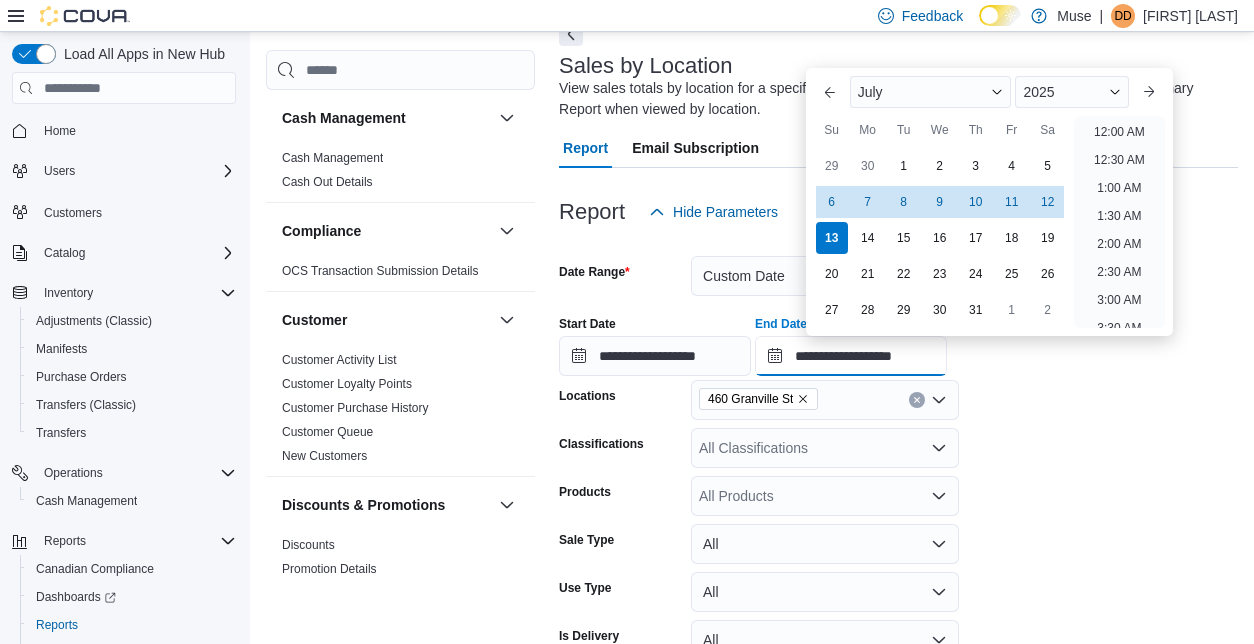 scroll, scrollTop: 1136, scrollLeft: 0, axis: vertical 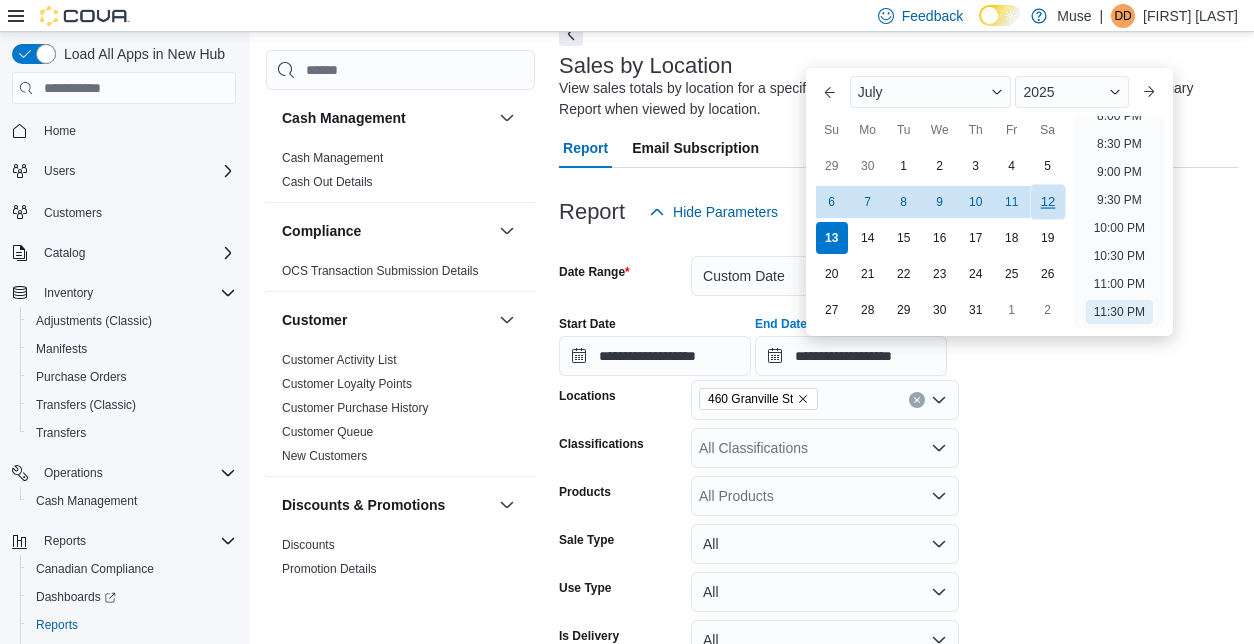 click on "12" at bounding box center [1047, 202] 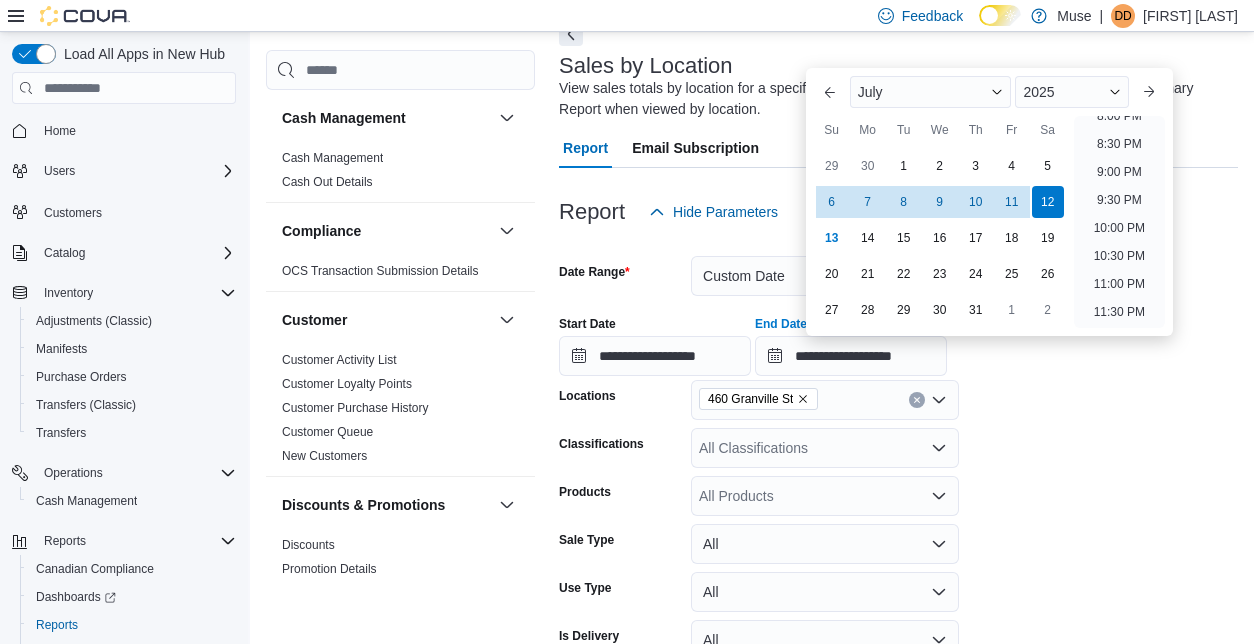 click on "**********" at bounding box center [898, 474] 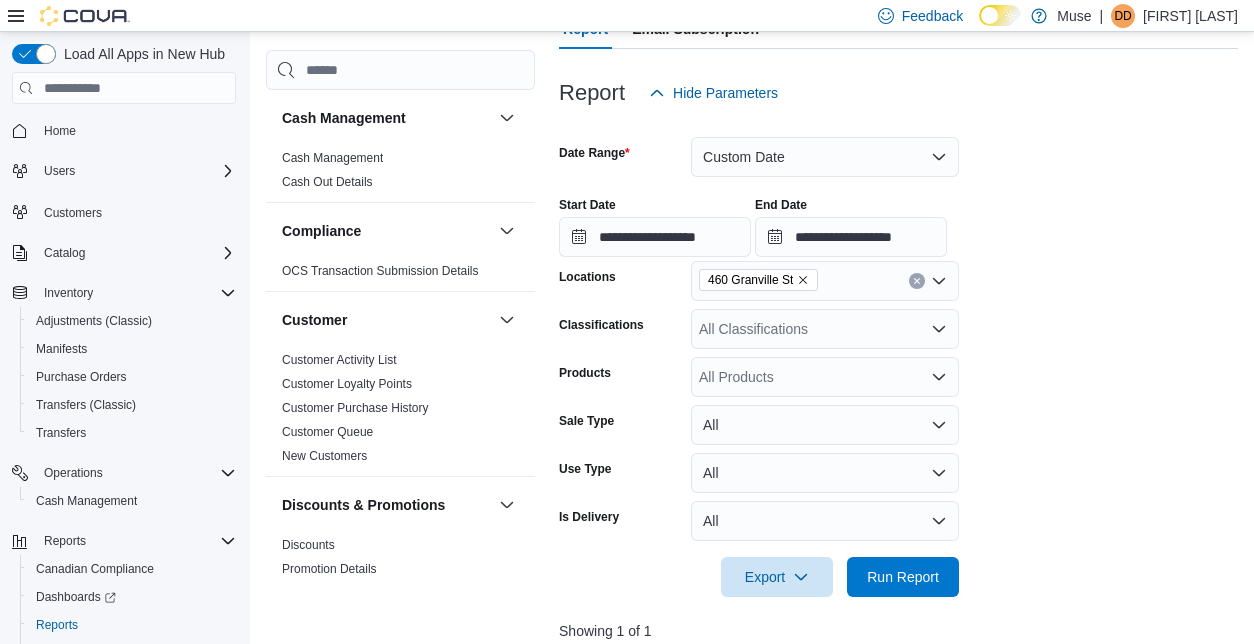 scroll, scrollTop: 228, scrollLeft: 0, axis: vertical 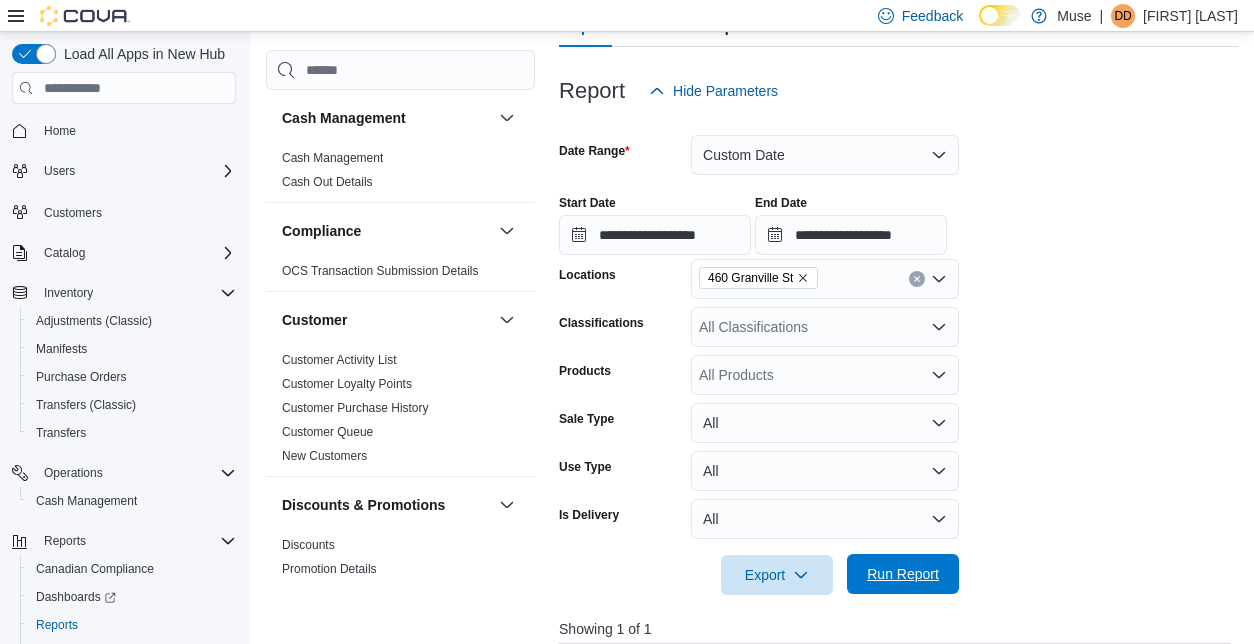 click on "Run Report" at bounding box center (903, 574) 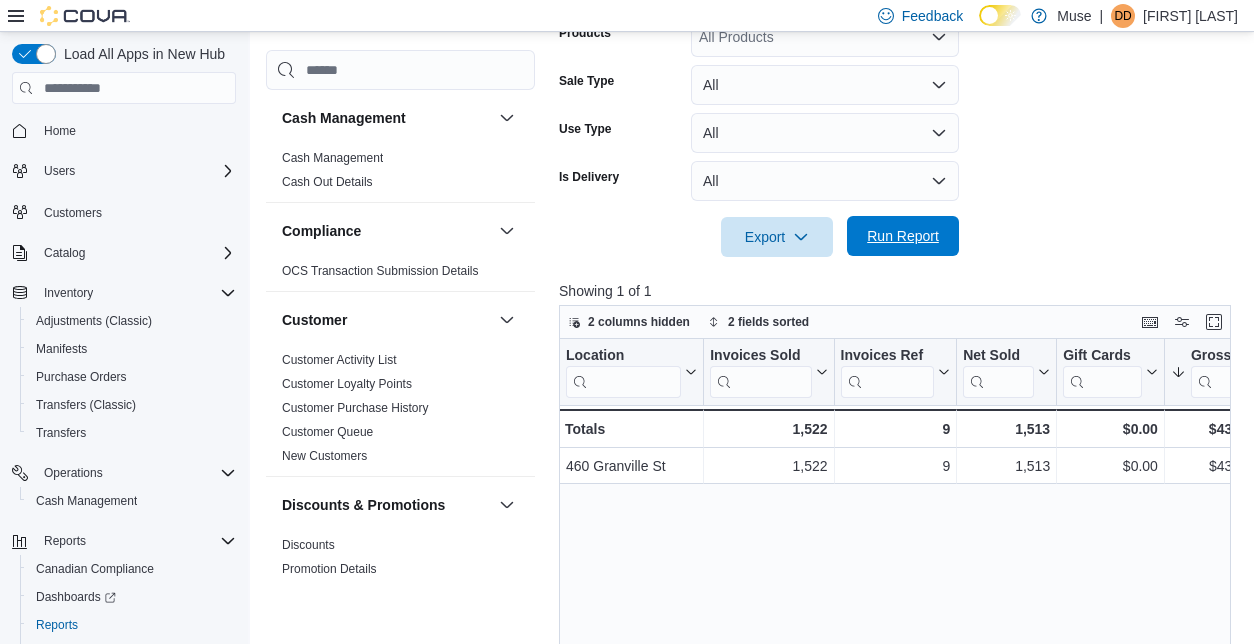 scroll, scrollTop: 574, scrollLeft: 0, axis: vertical 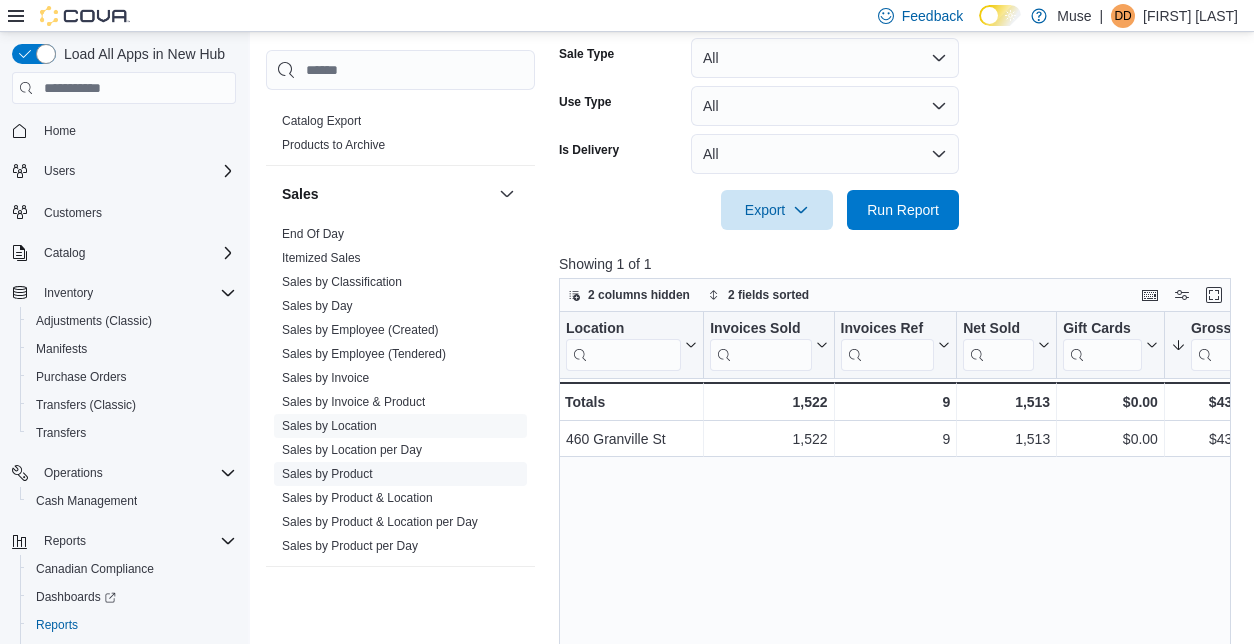 click on "Sales by Product" at bounding box center (327, 474) 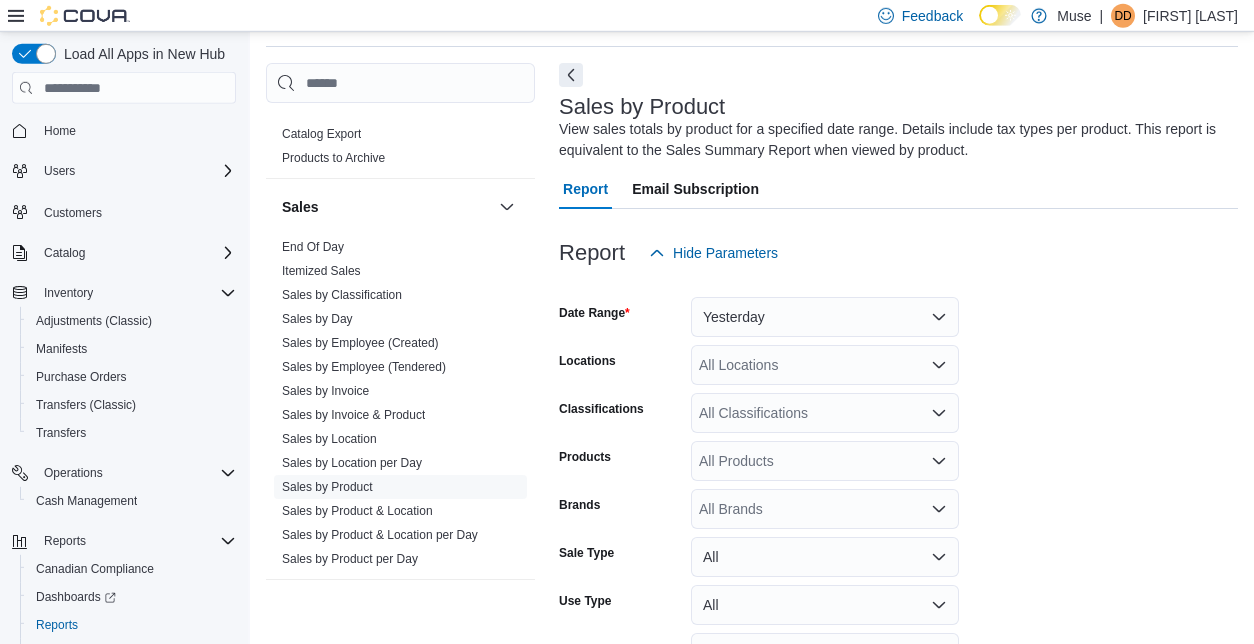 scroll, scrollTop: 67, scrollLeft: 0, axis: vertical 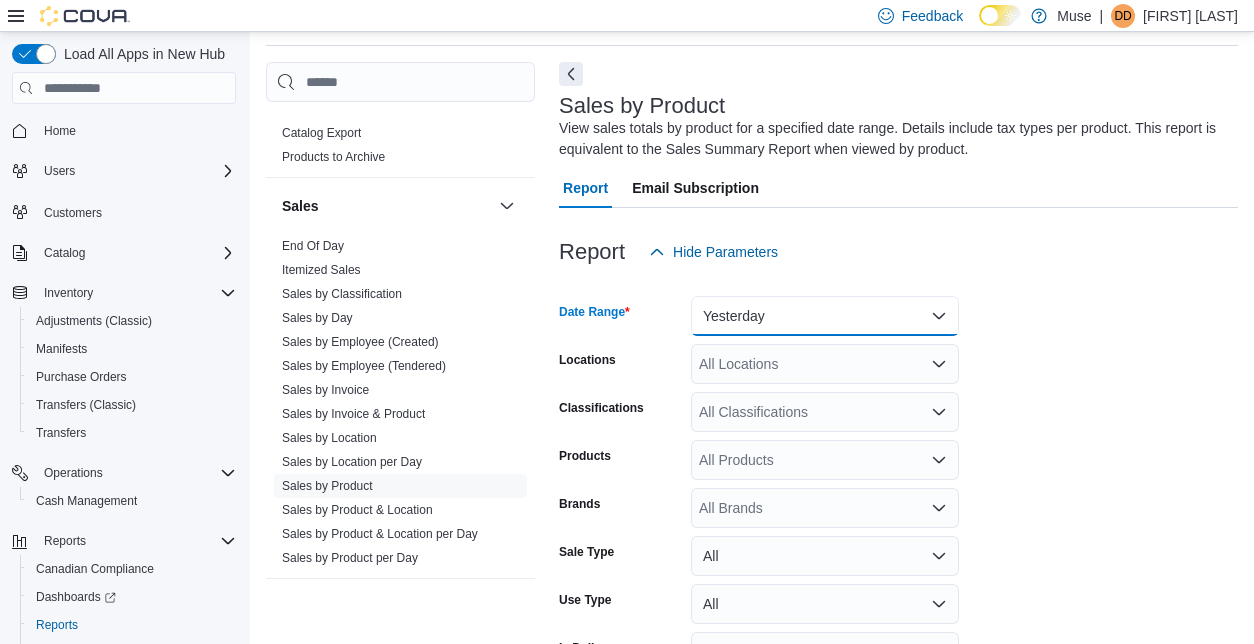 click on "Yesterday" at bounding box center [825, 316] 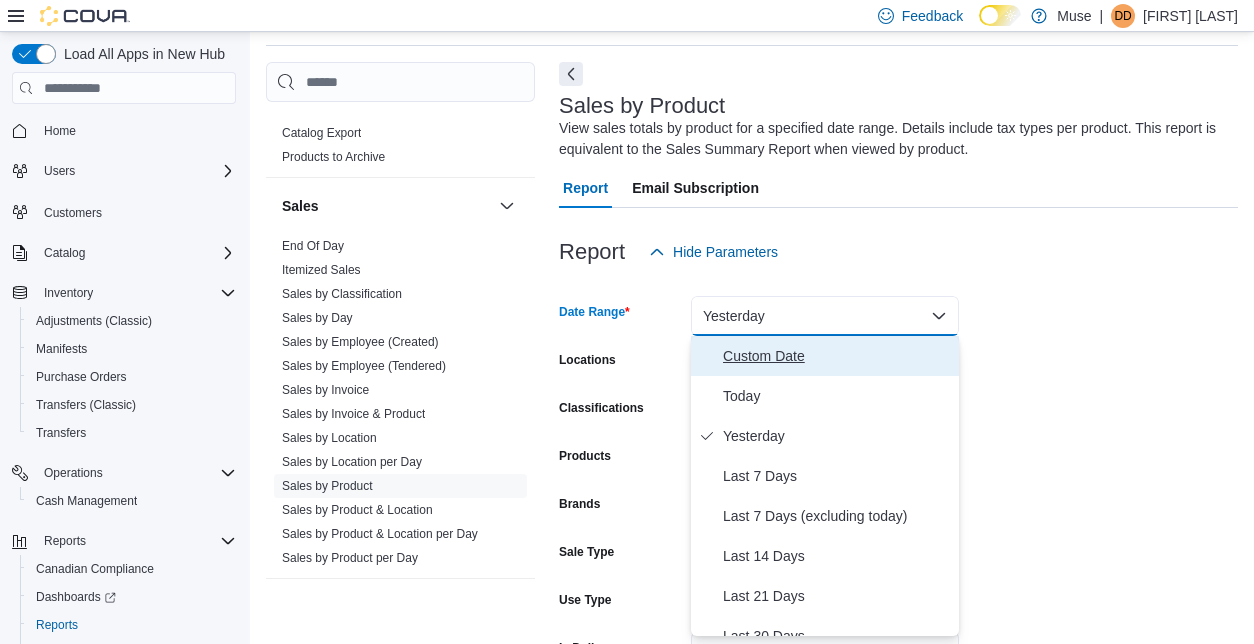 click on "Custom Date" at bounding box center (837, 356) 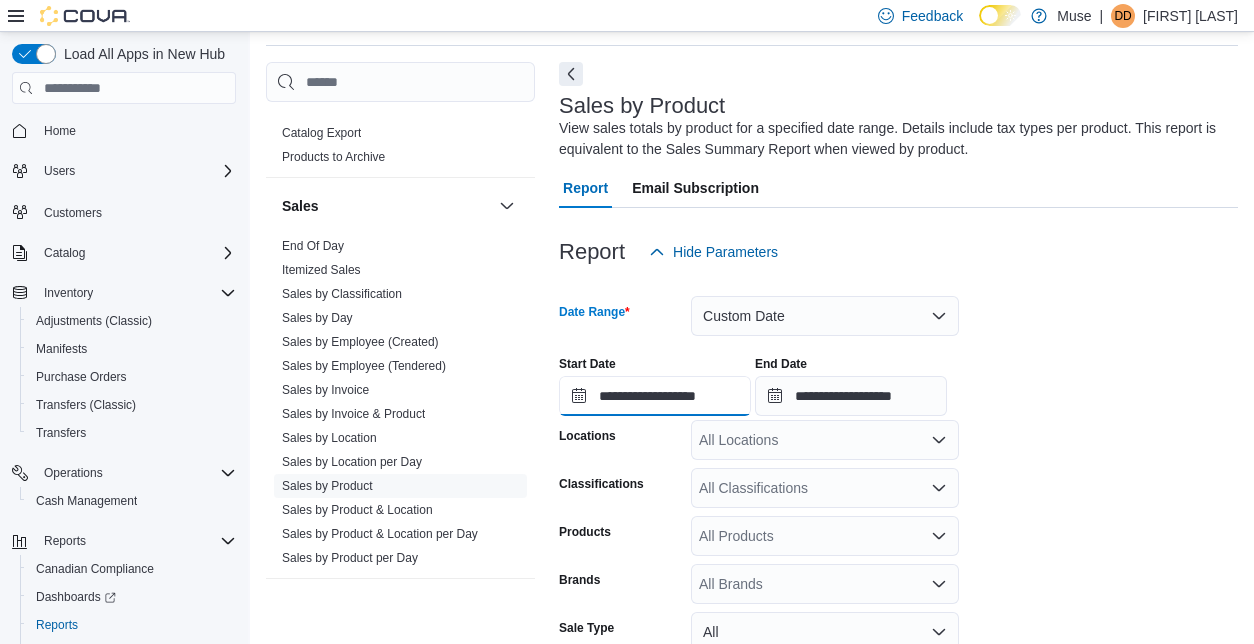 click on "**********" at bounding box center (655, 396) 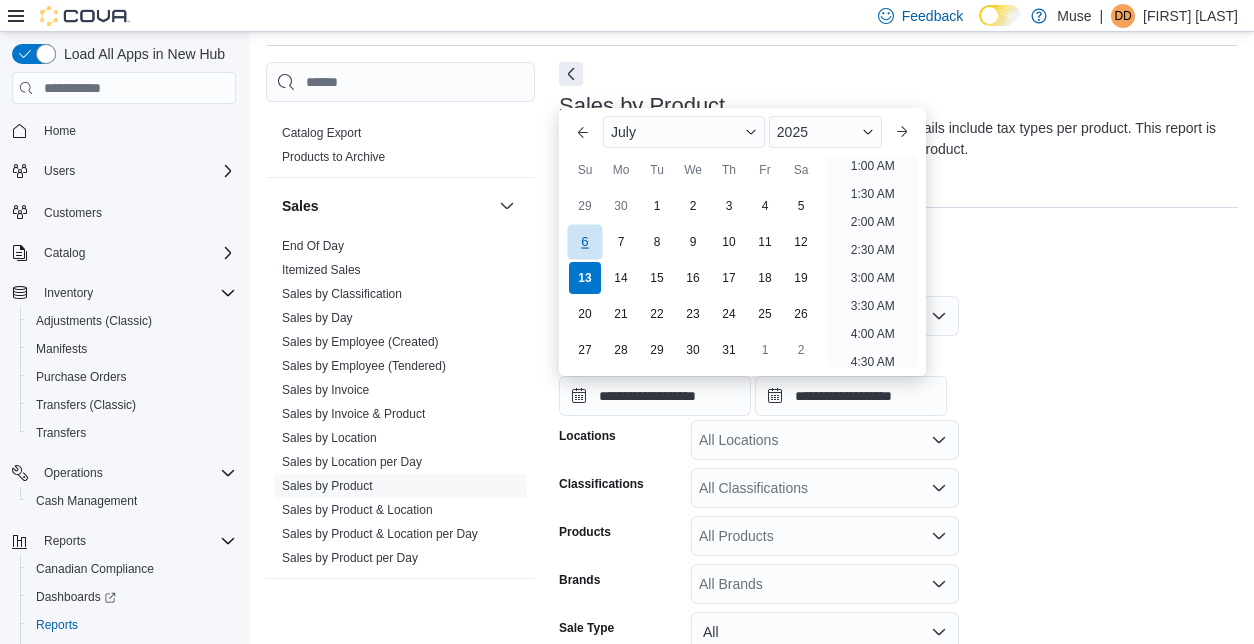 click on "6" at bounding box center [584, 242] 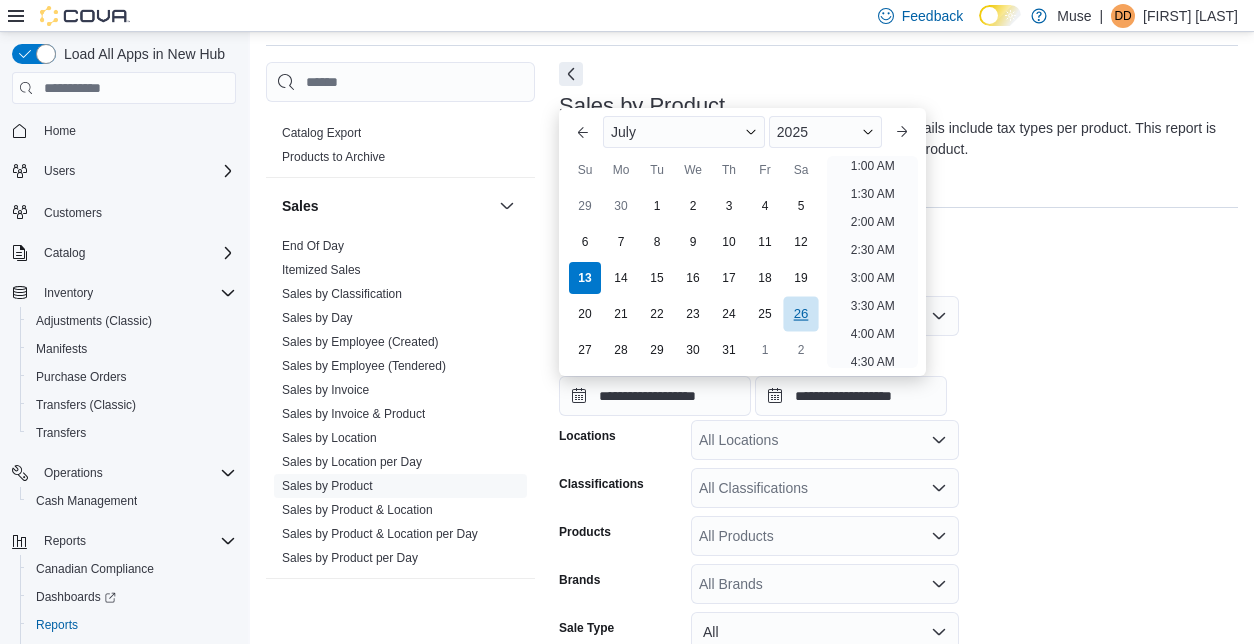 scroll, scrollTop: 4, scrollLeft: 0, axis: vertical 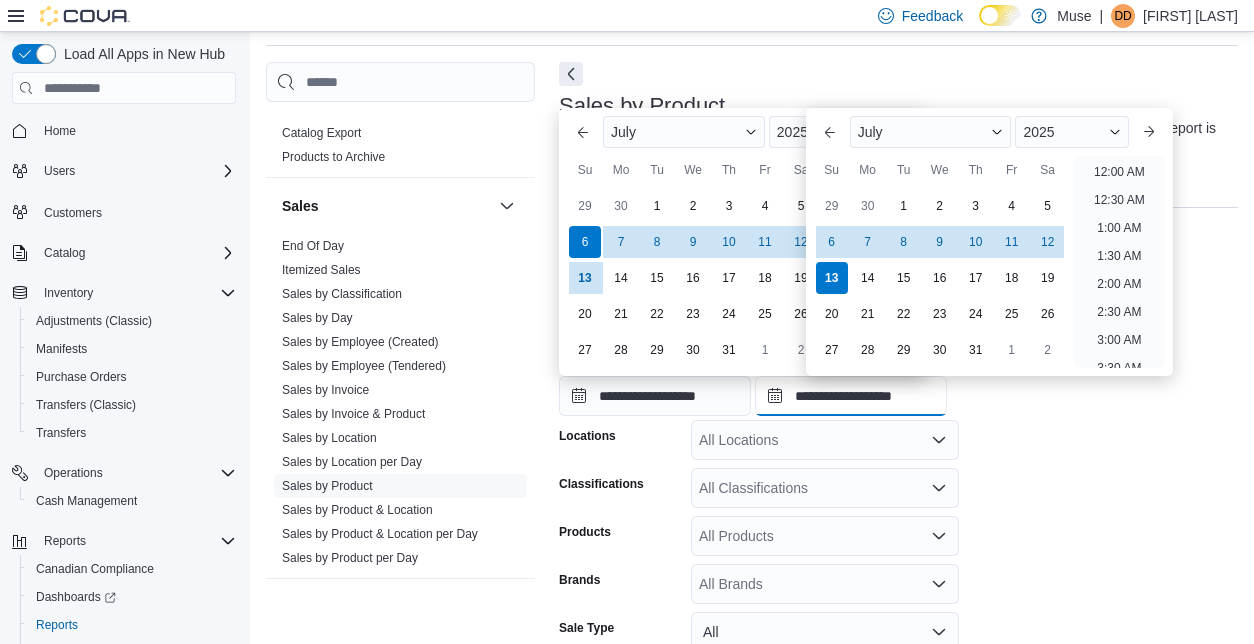 click on "**********" at bounding box center [851, 396] 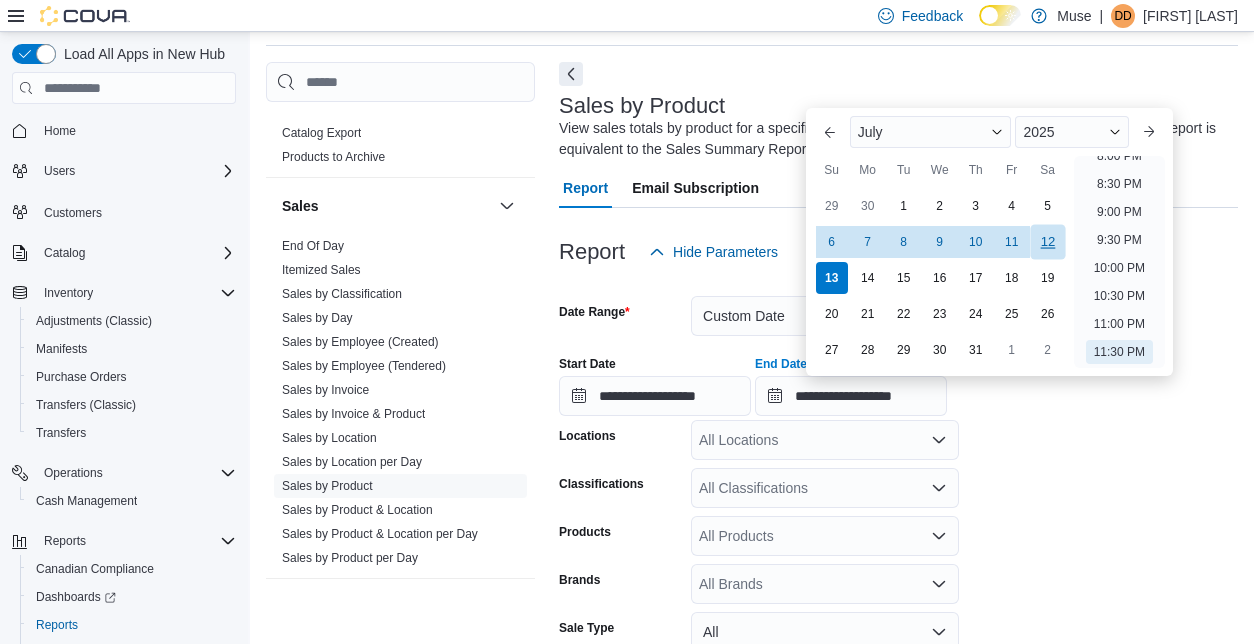 click on "12" at bounding box center (1047, 242) 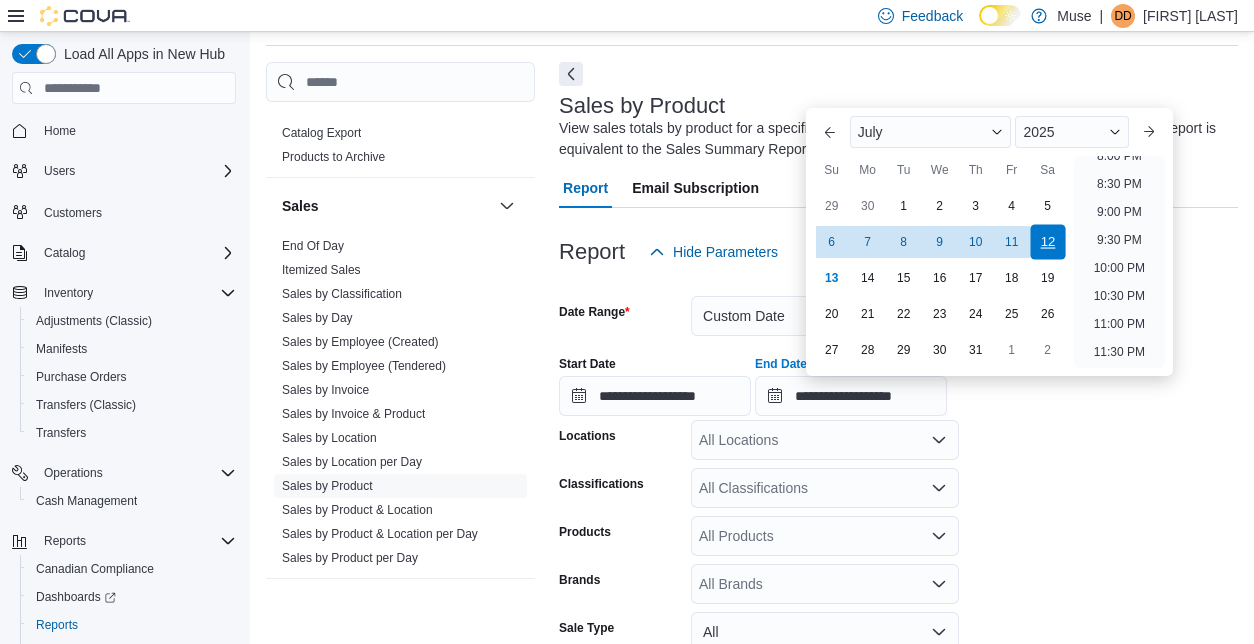 type on "**********" 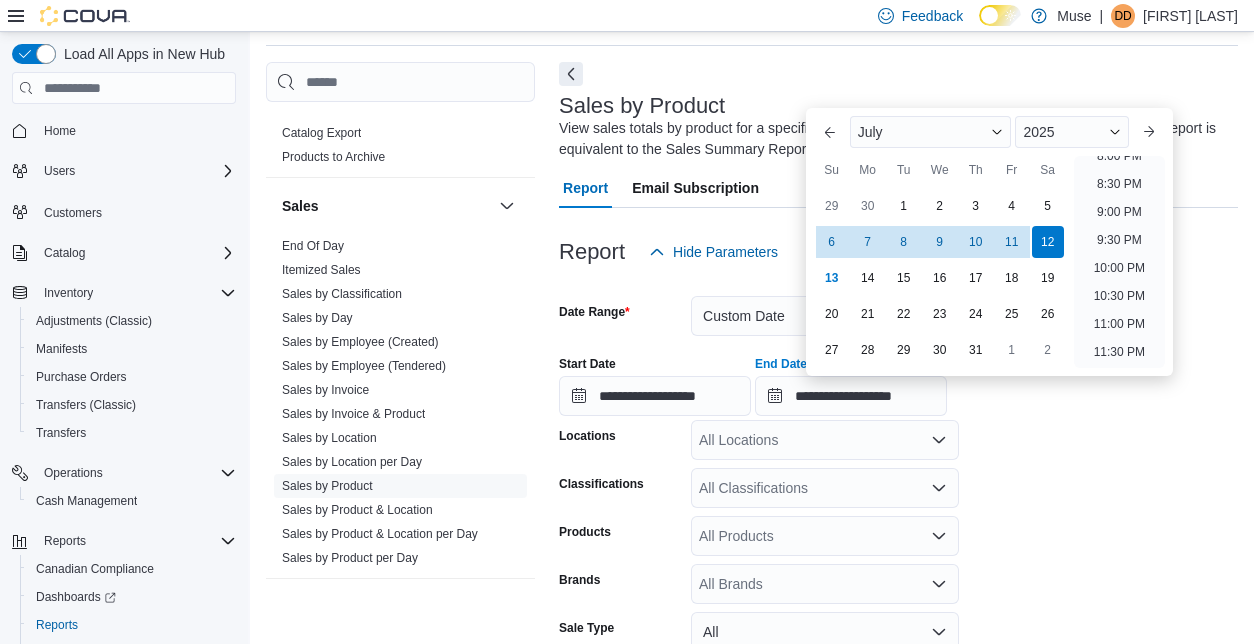 click on "**********" at bounding box center (898, 538) 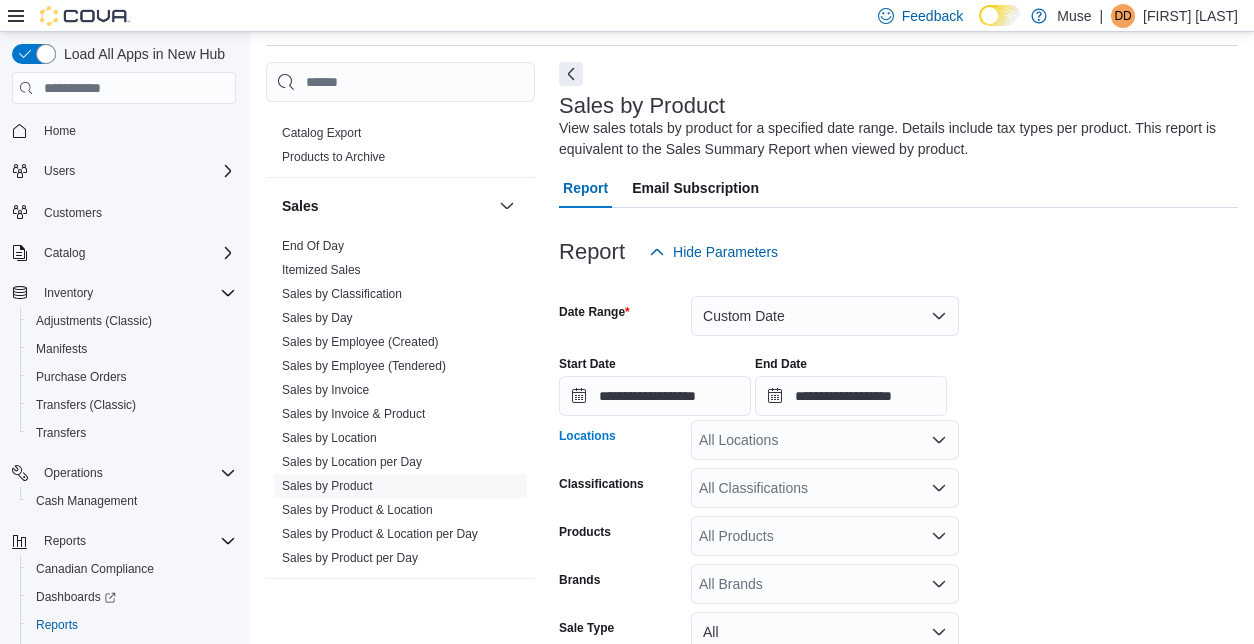 click on "All Locations" at bounding box center (825, 440) 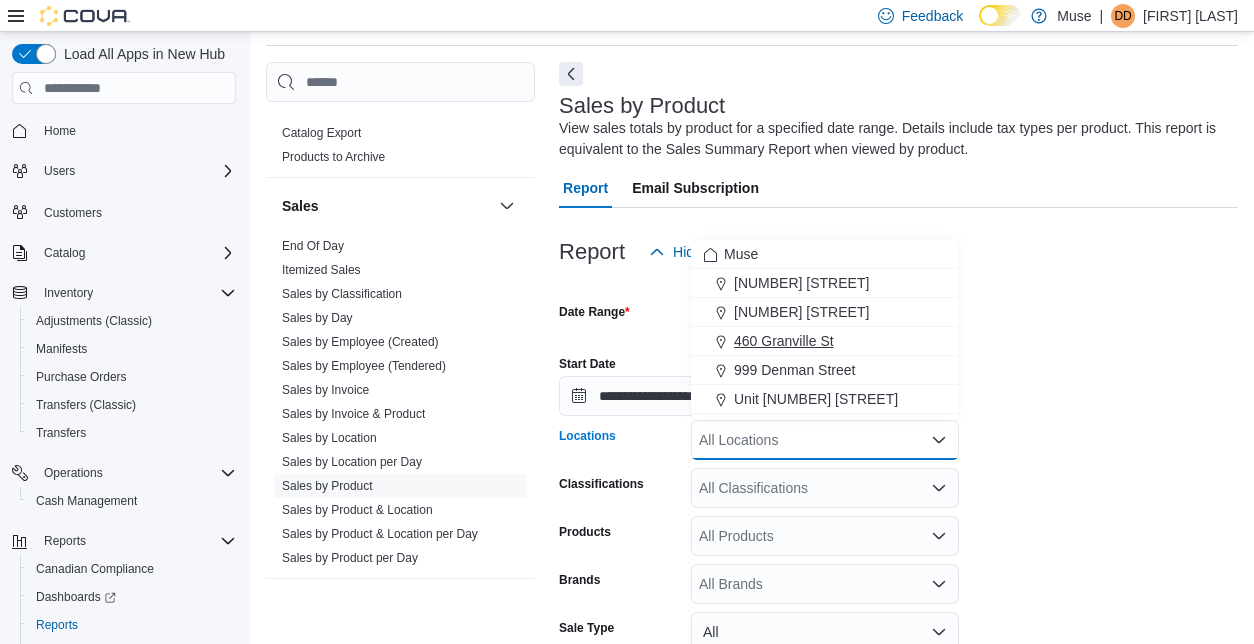 click on "460 Granville St" at bounding box center [784, 341] 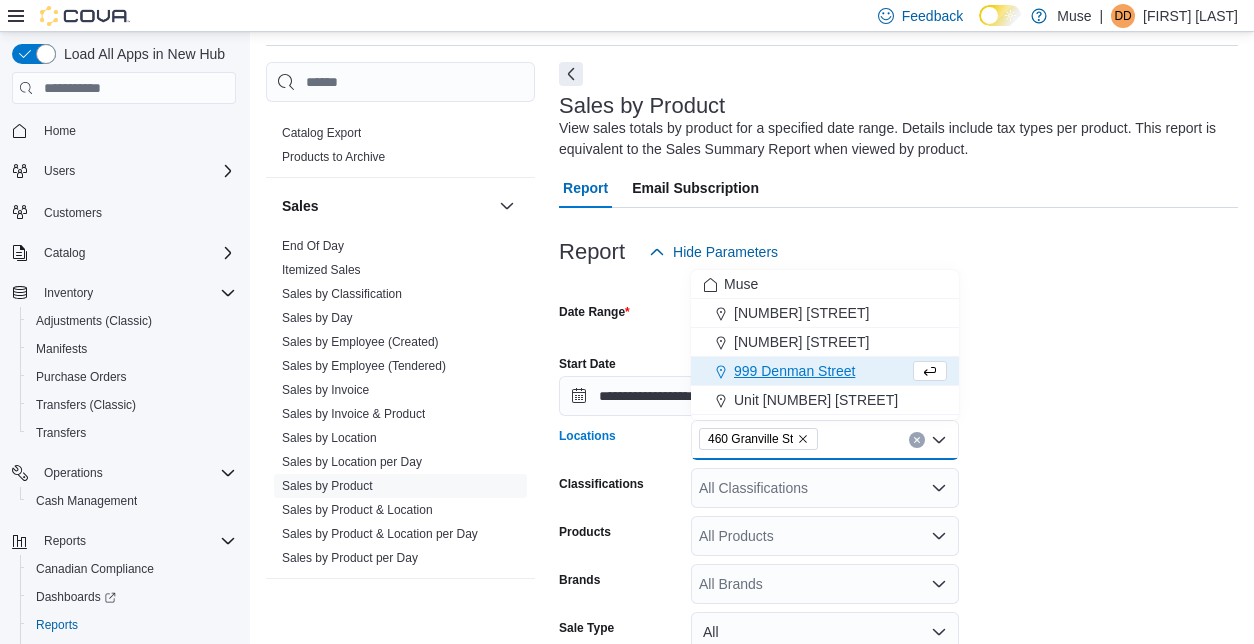 click on "**********" at bounding box center [898, 538] 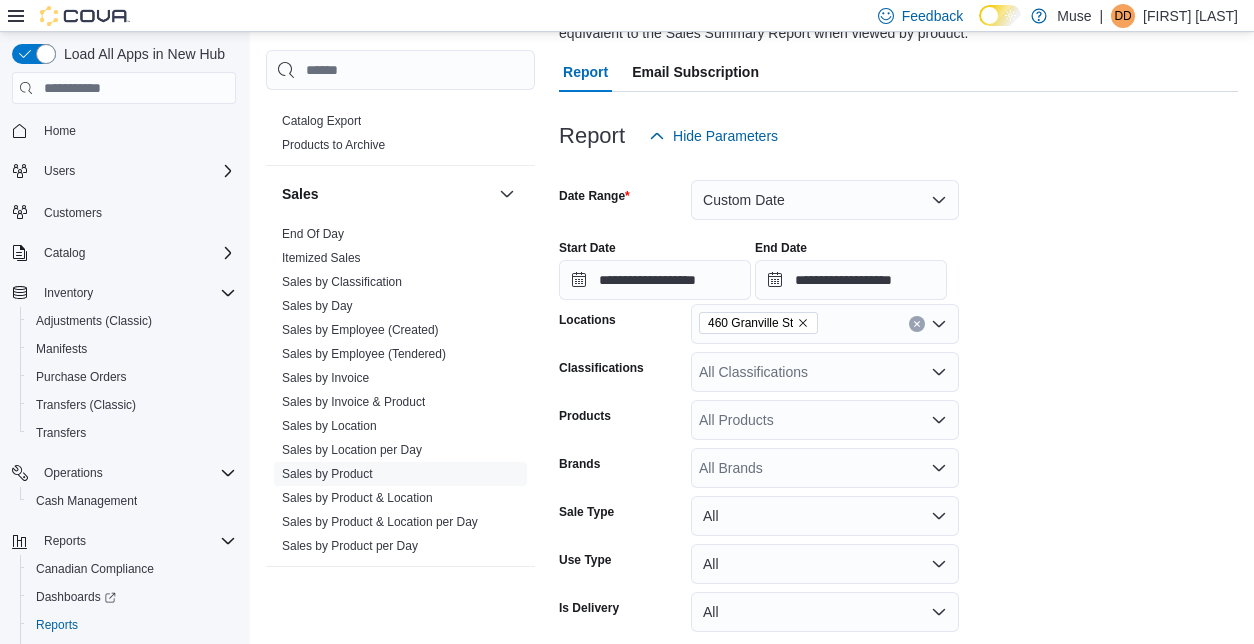scroll, scrollTop: 267, scrollLeft: 0, axis: vertical 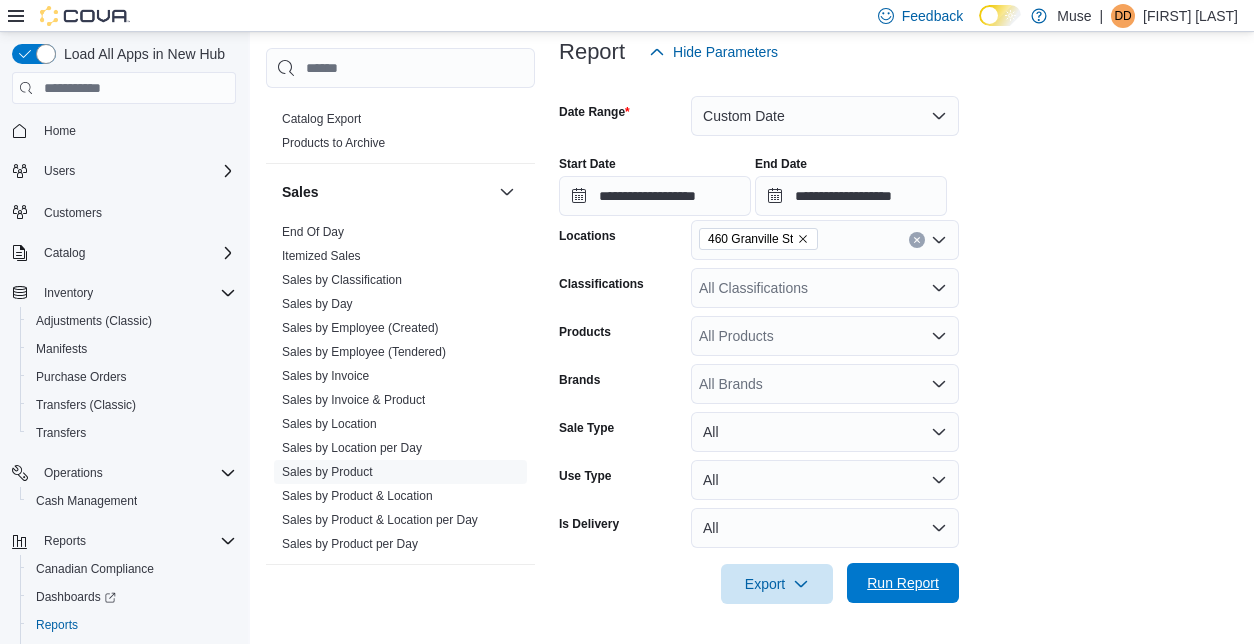 click on "Run Report" at bounding box center (903, 583) 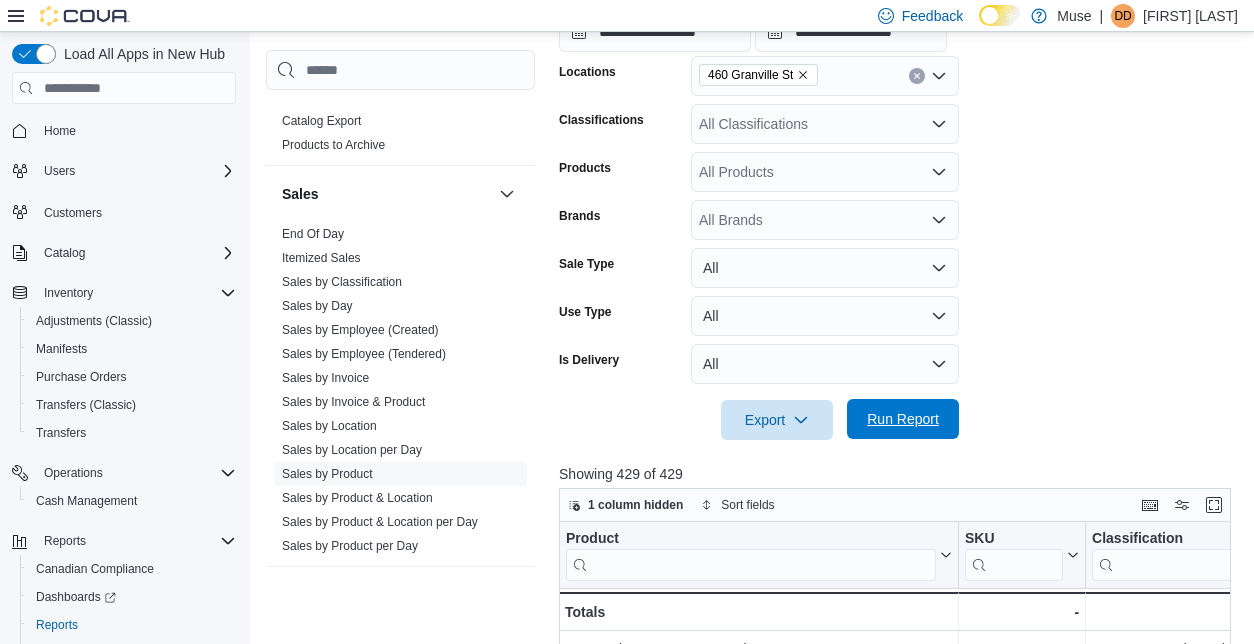 scroll, scrollTop: 434, scrollLeft: 0, axis: vertical 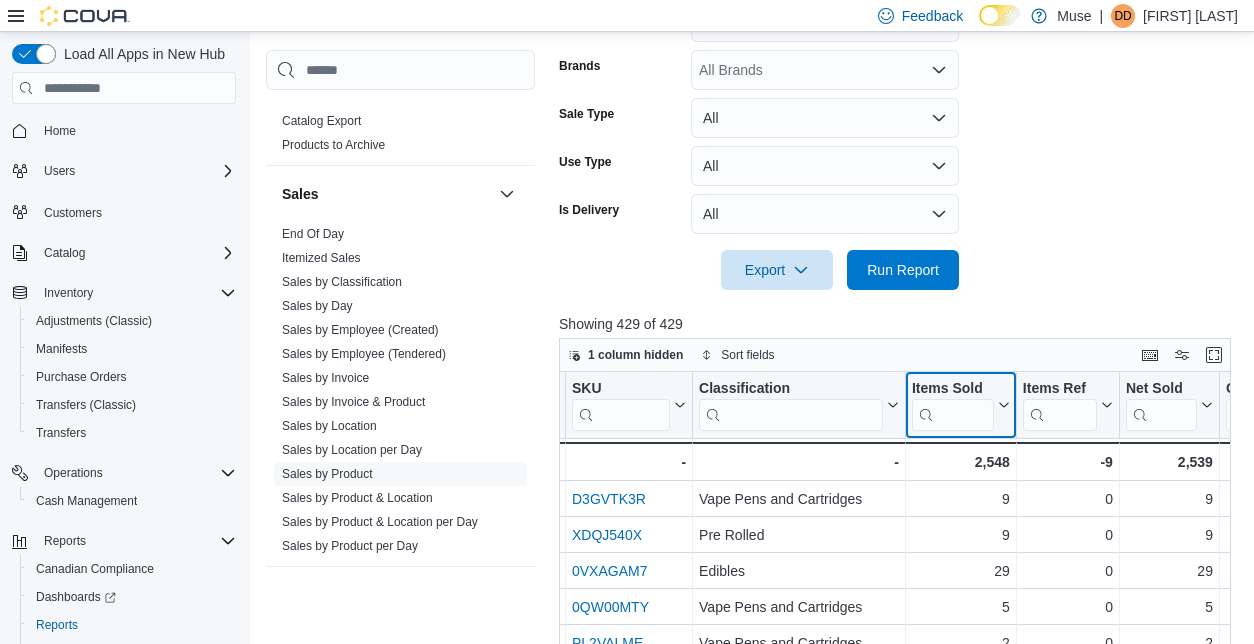 click on "Items Sold" at bounding box center [961, 405] 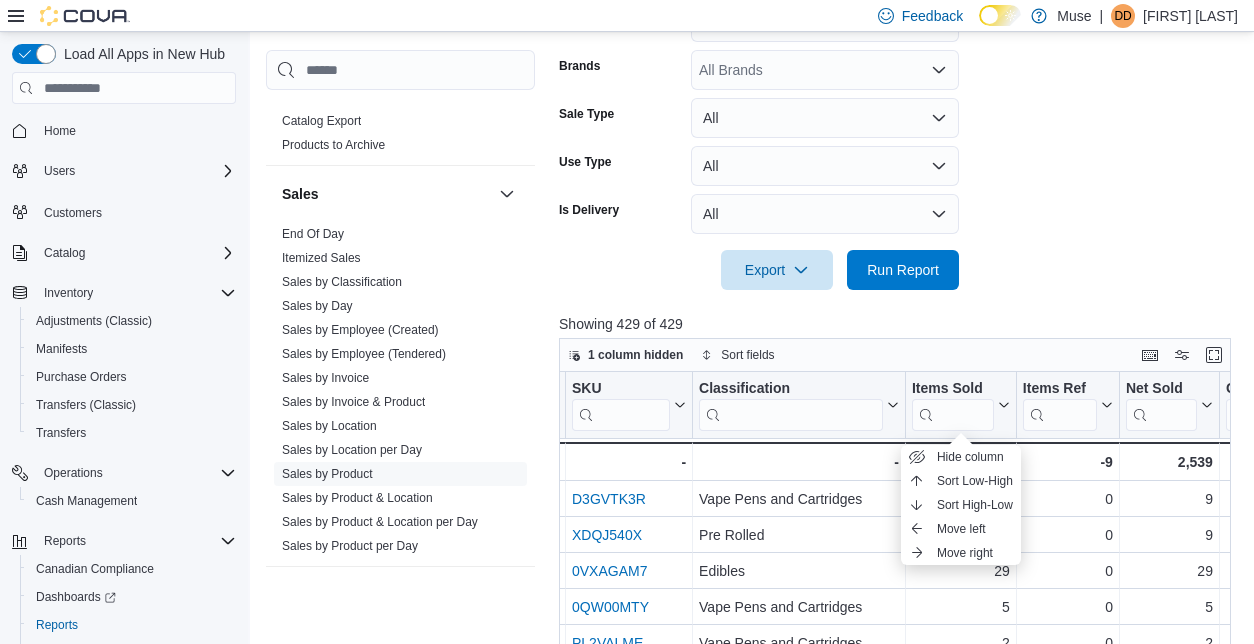 click on "Showing 429 of 429" at bounding box center (898, 324) 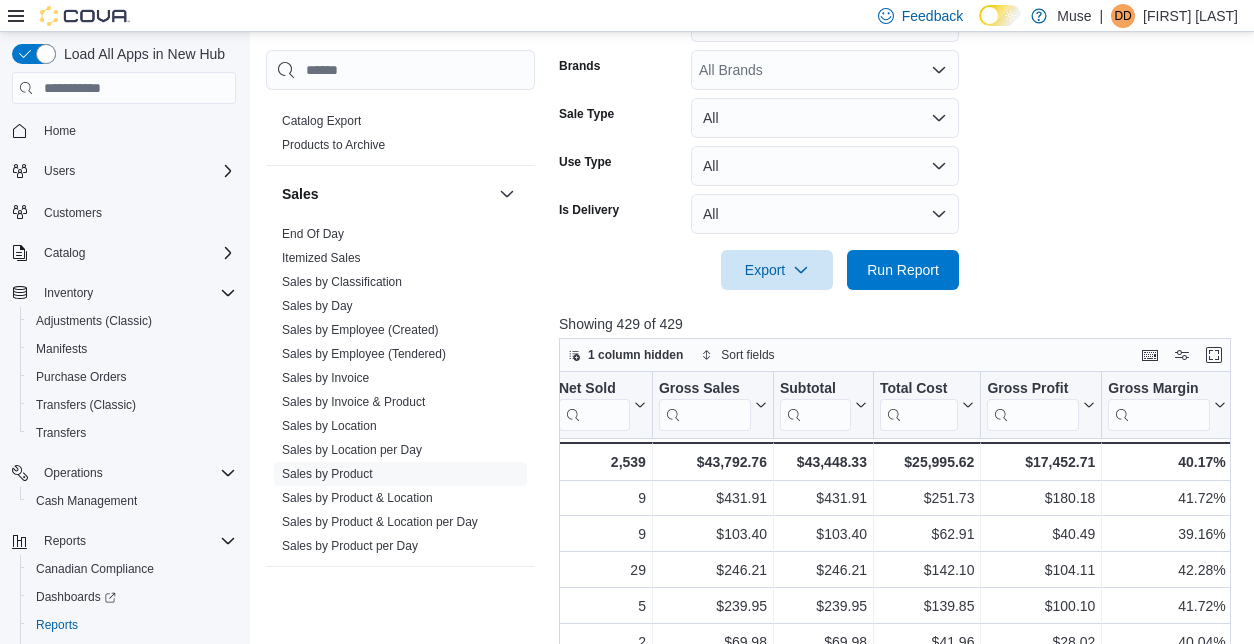 scroll, scrollTop: 1, scrollLeft: 1012, axis: both 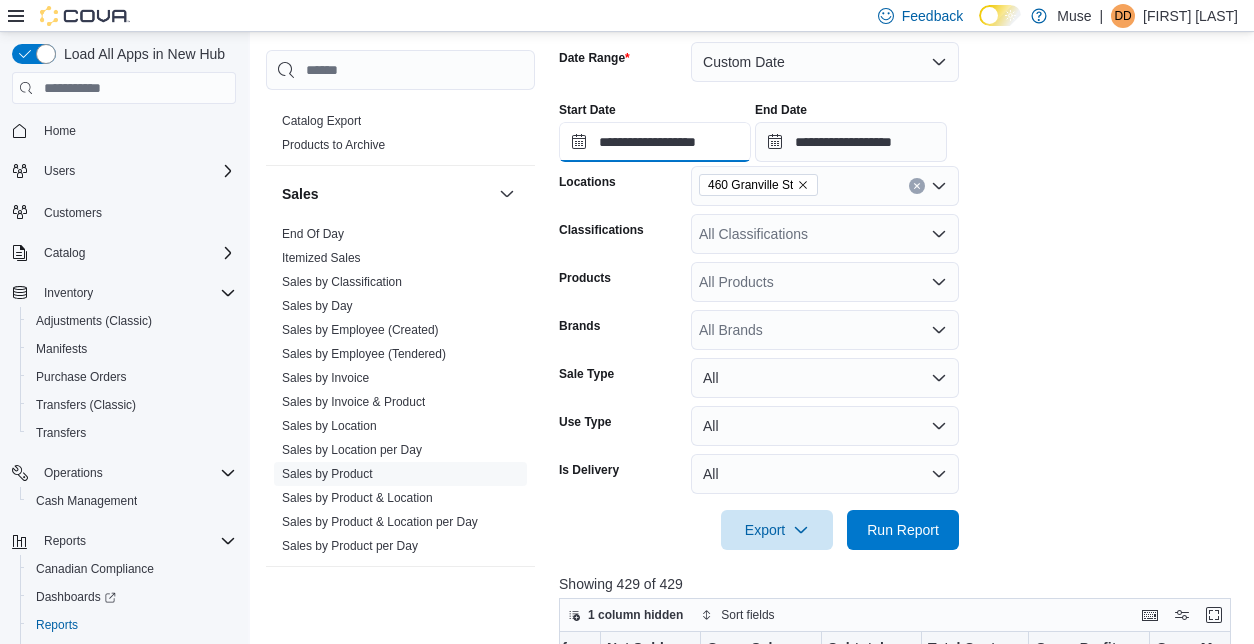 click on "**********" at bounding box center [655, 142] 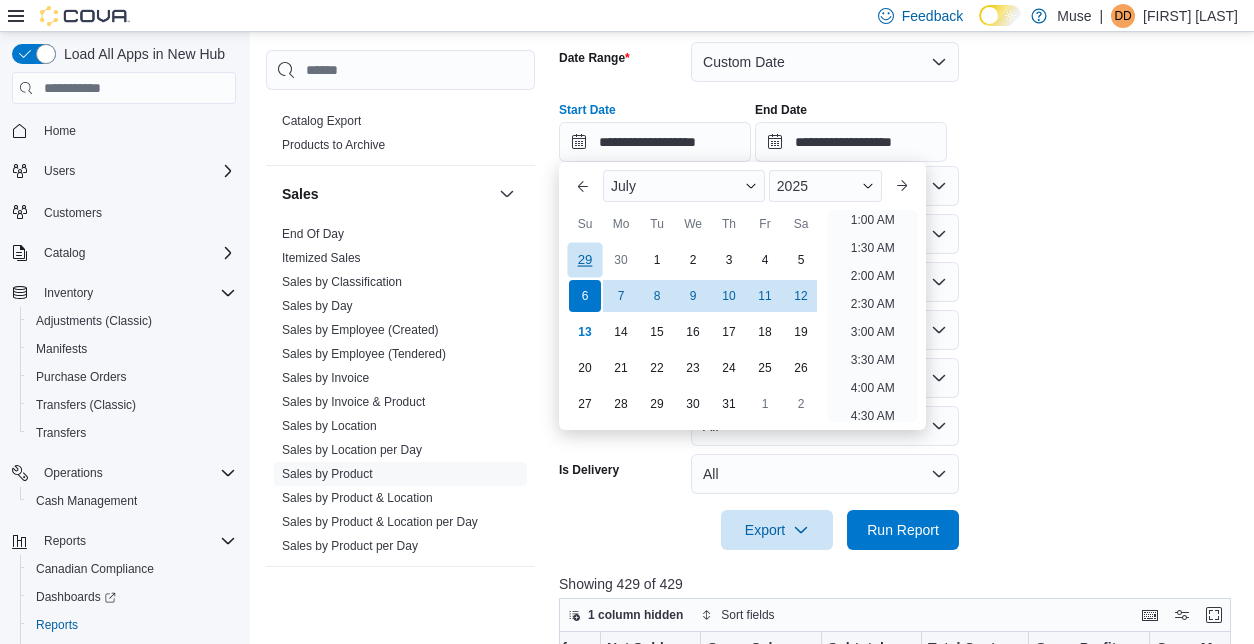 click on "29" at bounding box center [584, 260] 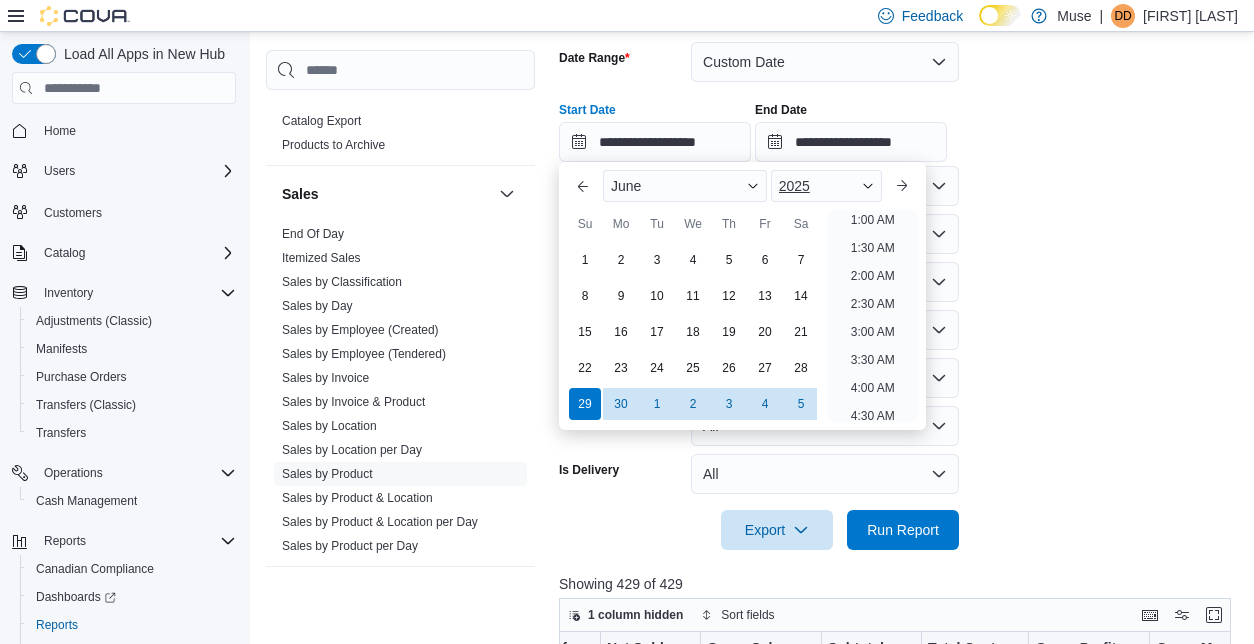 scroll, scrollTop: 4, scrollLeft: 0, axis: vertical 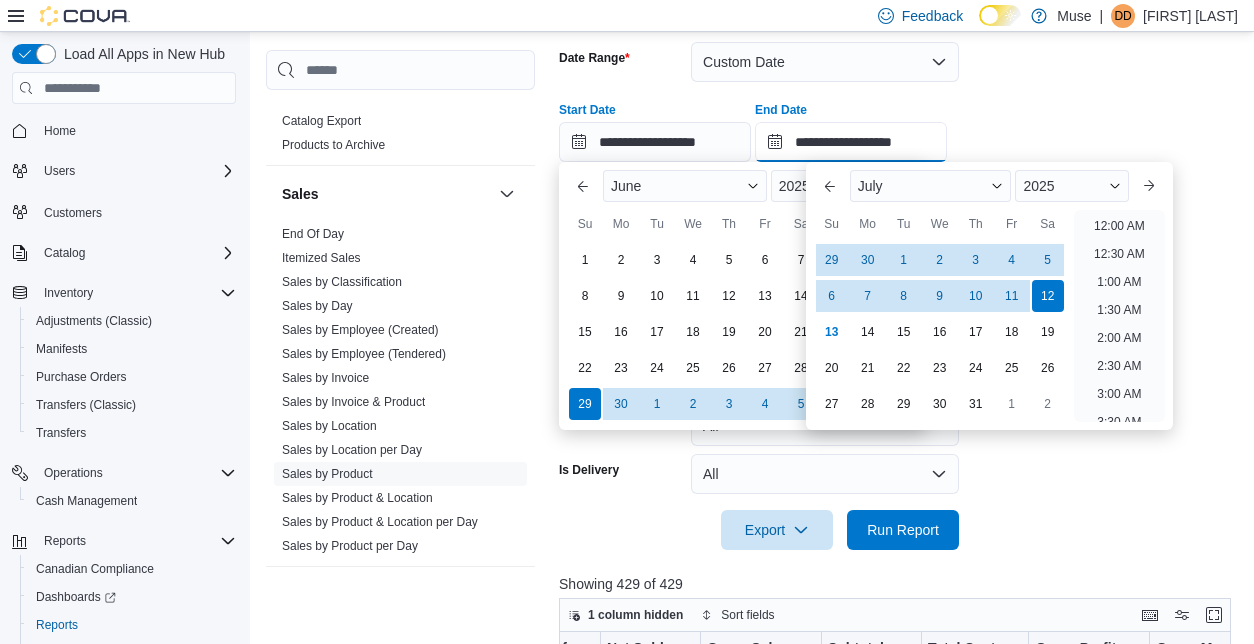 click on "**********" at bounding box center [851, 142] 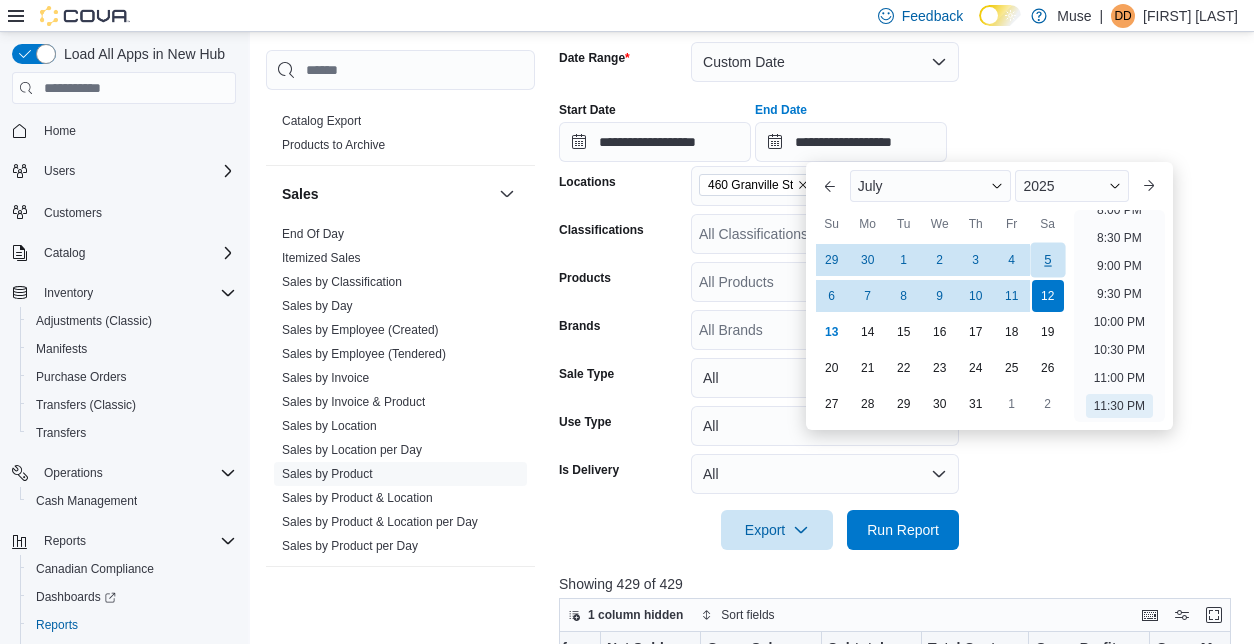 click on "5" at bounding box center [1047, 260] 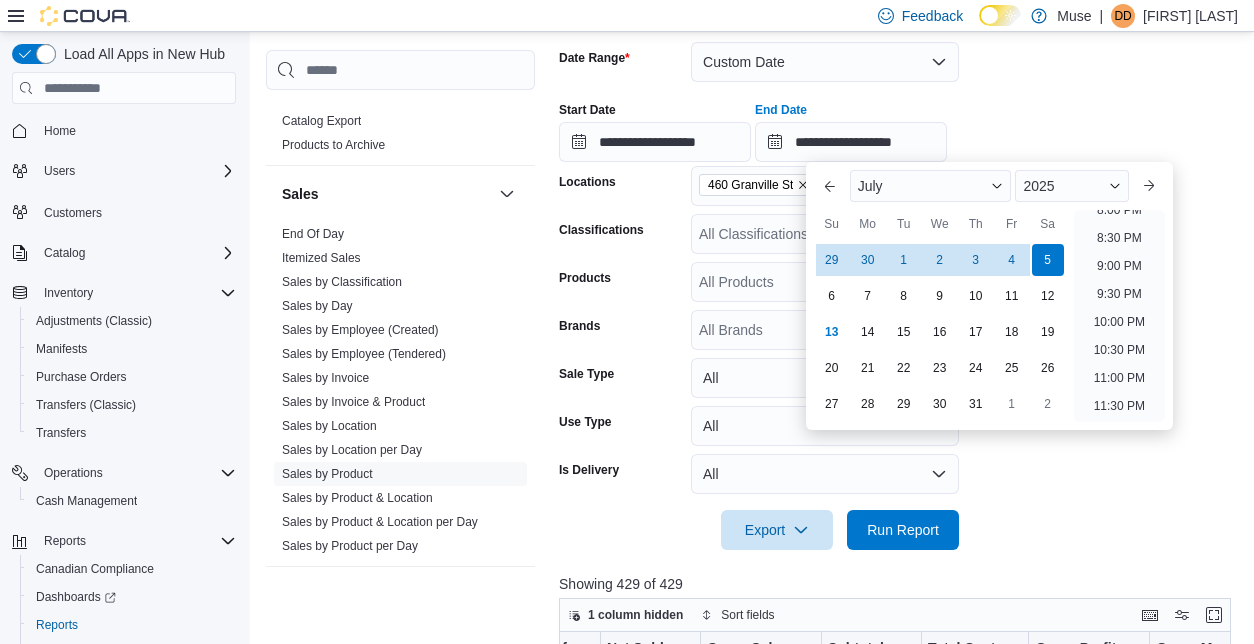 click on "**********" at bounding box center [898, 124] 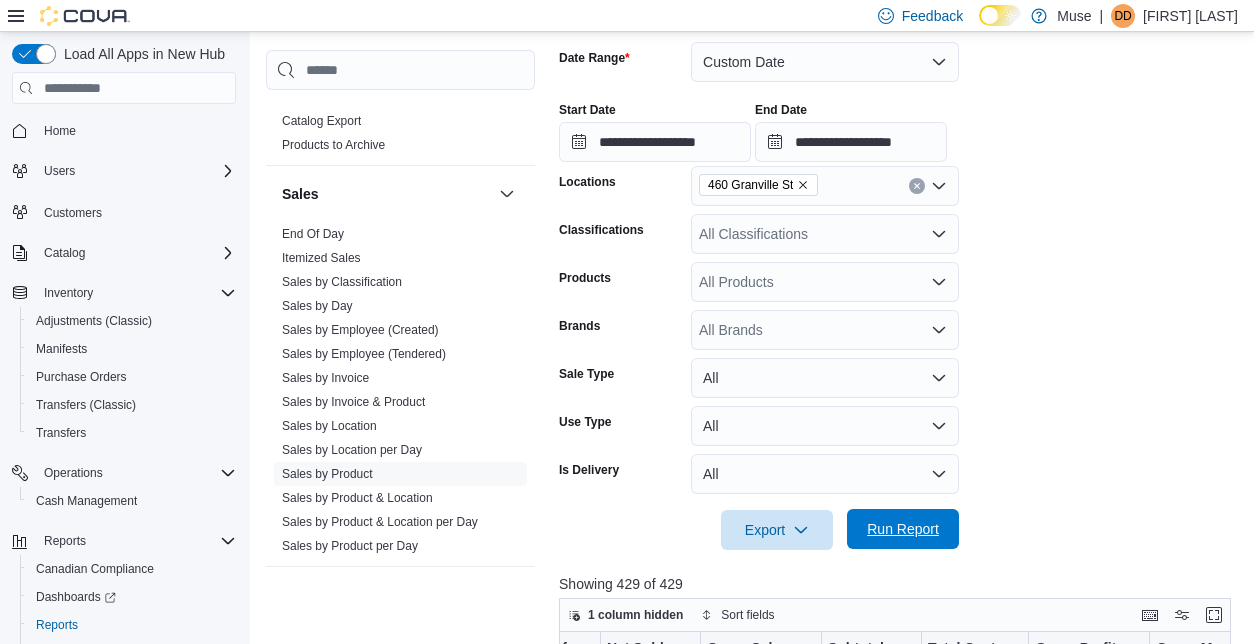 click on "Run Report" at bounding box center (903, 529) 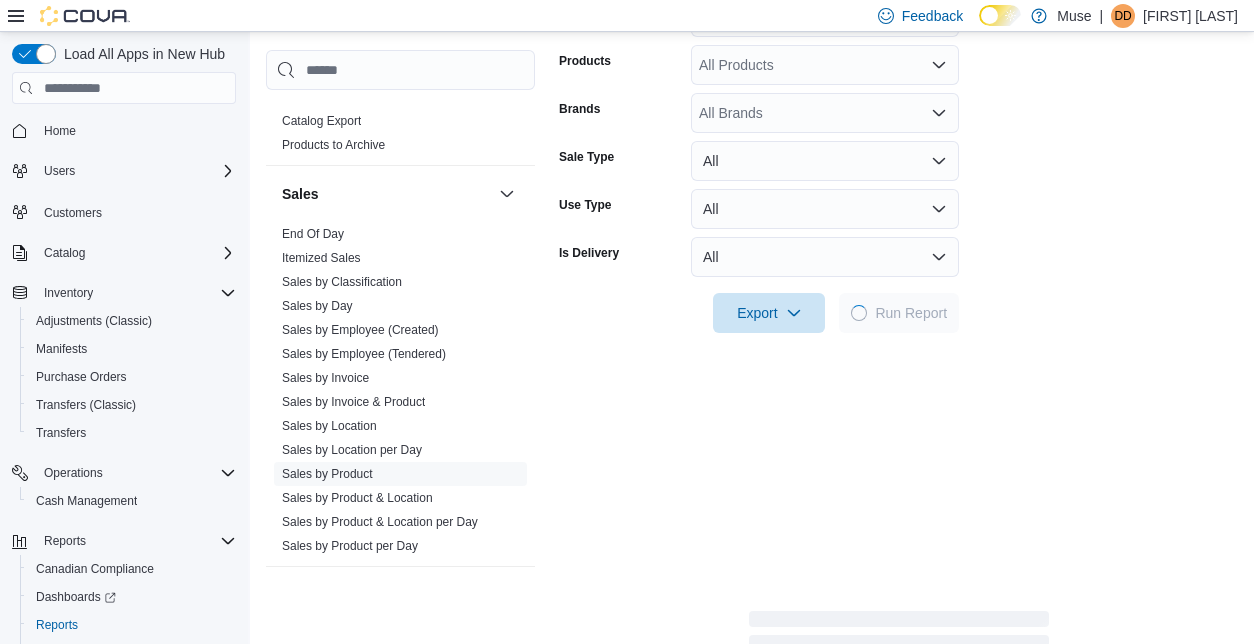 scroll, scrollTop: 541, scrollLeft: 0, axis: vertical 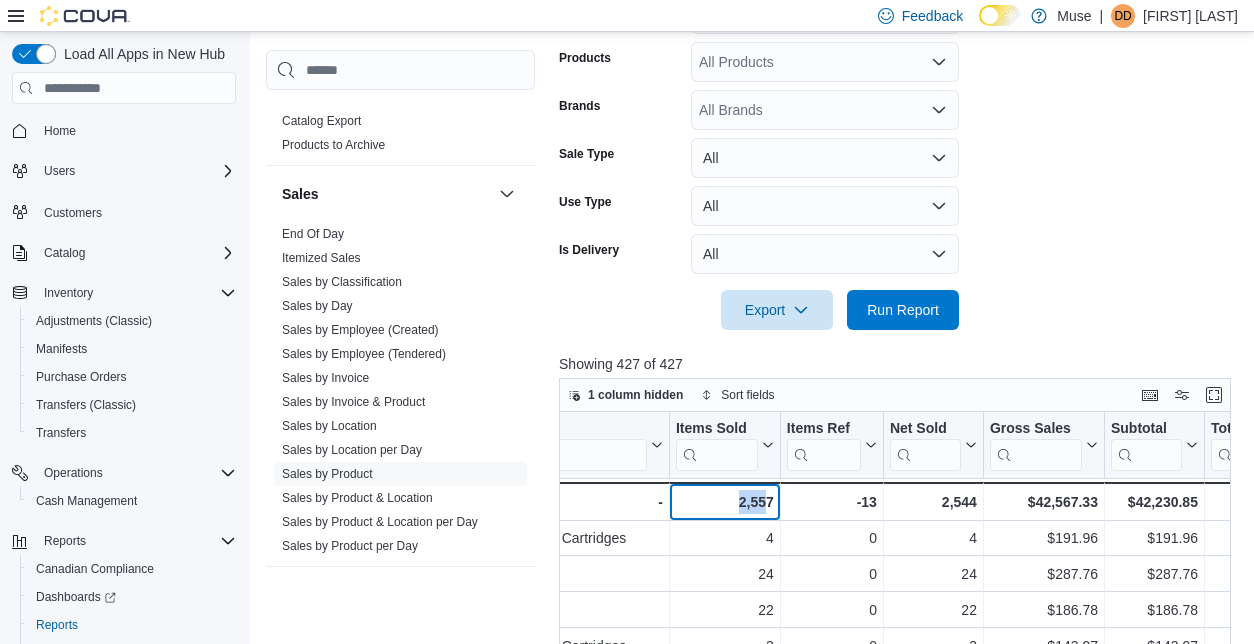 drag, startPoint x: 742, startPoint y: 502, endPoint x: 769, endPoint y: 508, distance: 27.658634 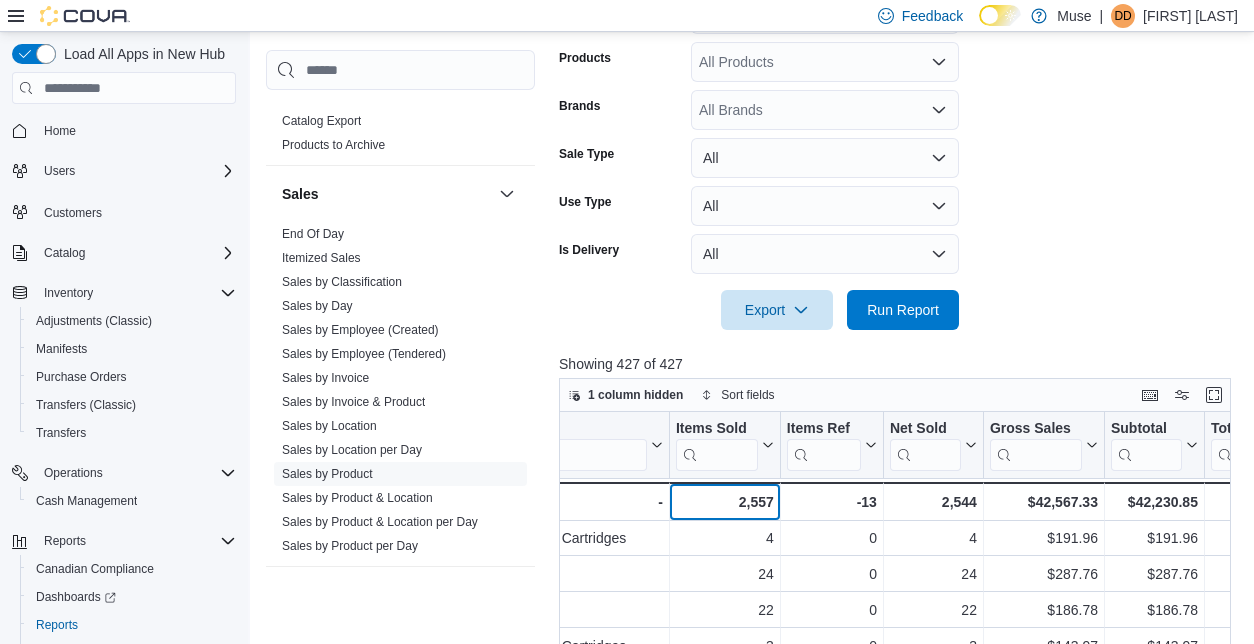 click on "2,557 -  Items Sold, column 4, row 51" at bounding box center (725, 501) 